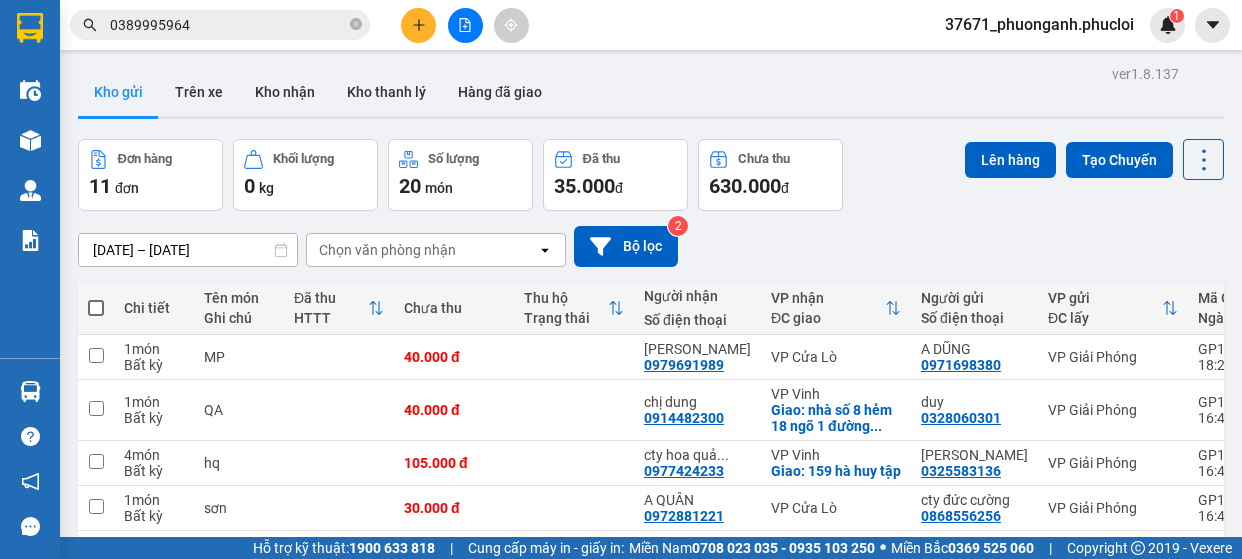 scroll, scrollTop: 0, scrollLeft: 0, axis: both 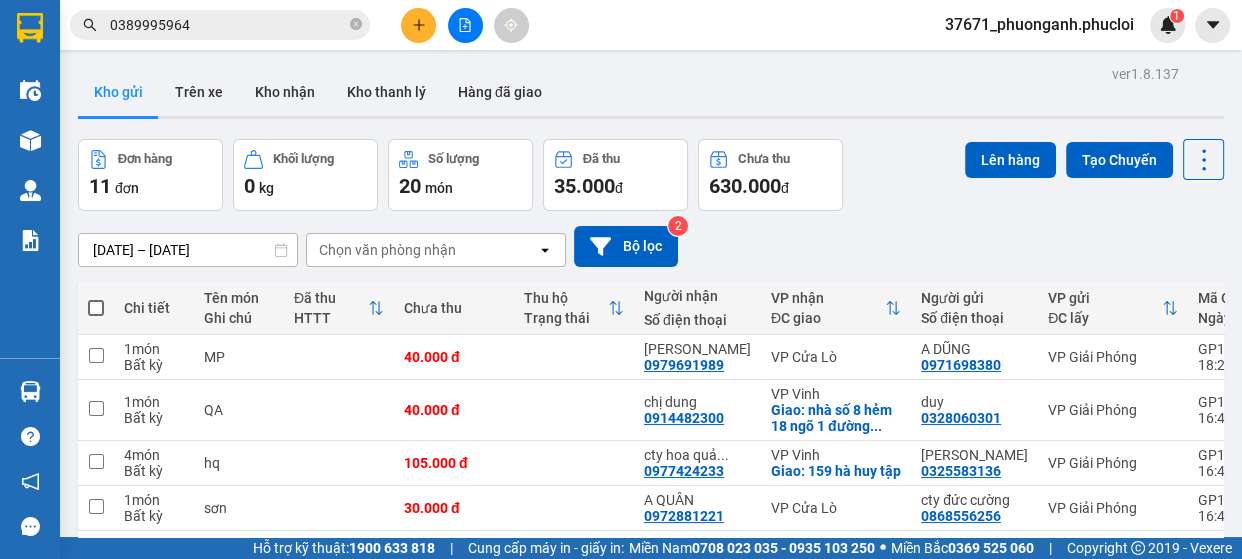 click at bounding box center [418, 25] 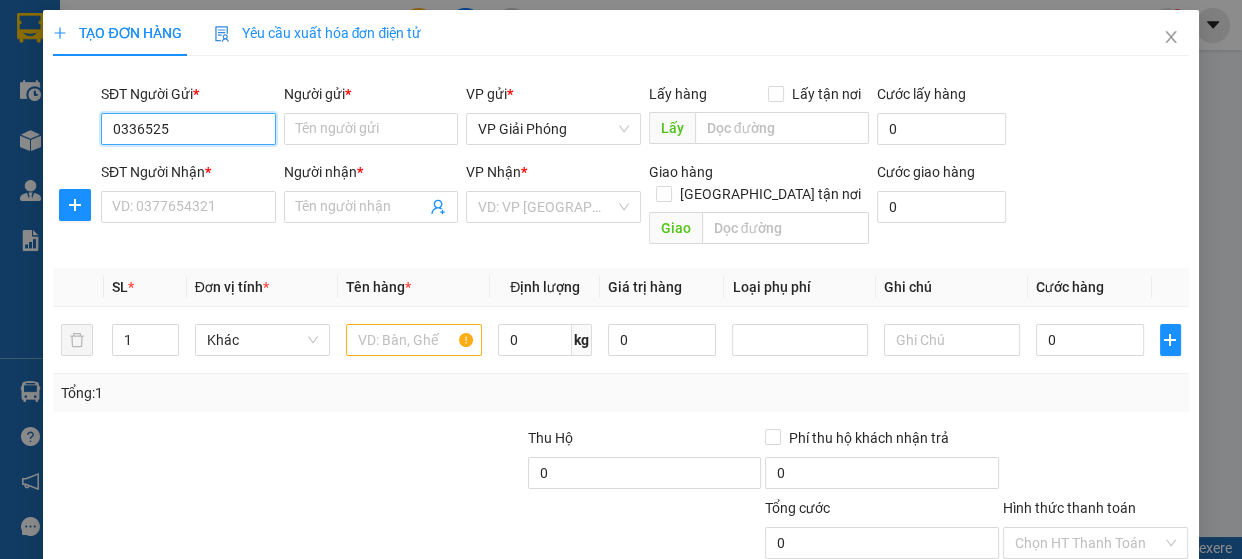 click on "0336525" at bounding box center [188, 129] 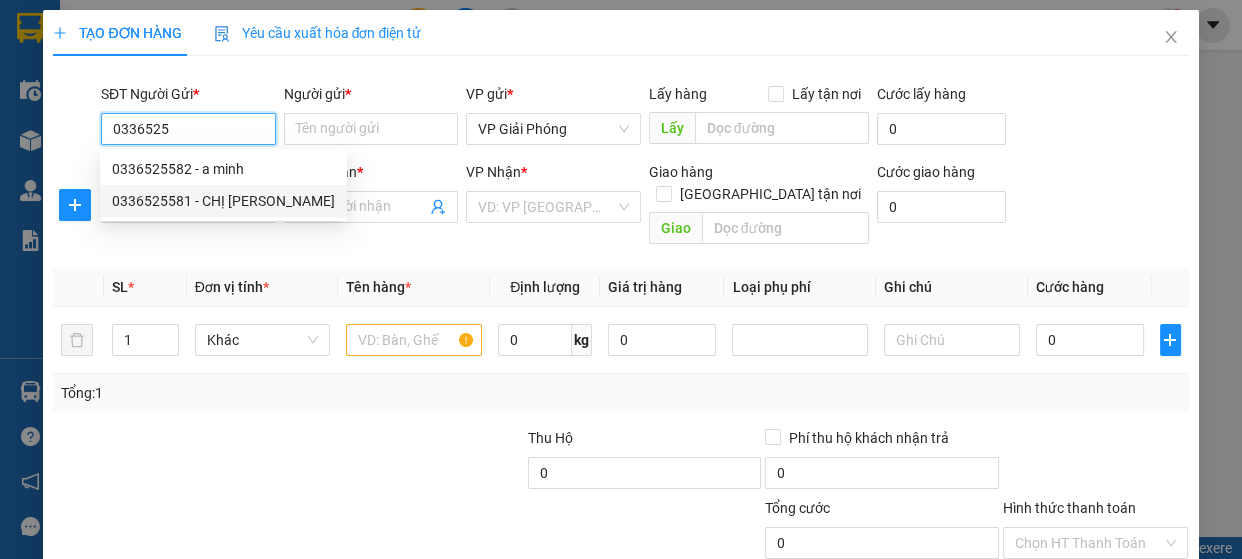 click on "0336525581 - CHỊ [PERSON_NAME]" at bounding box center [223, 201] 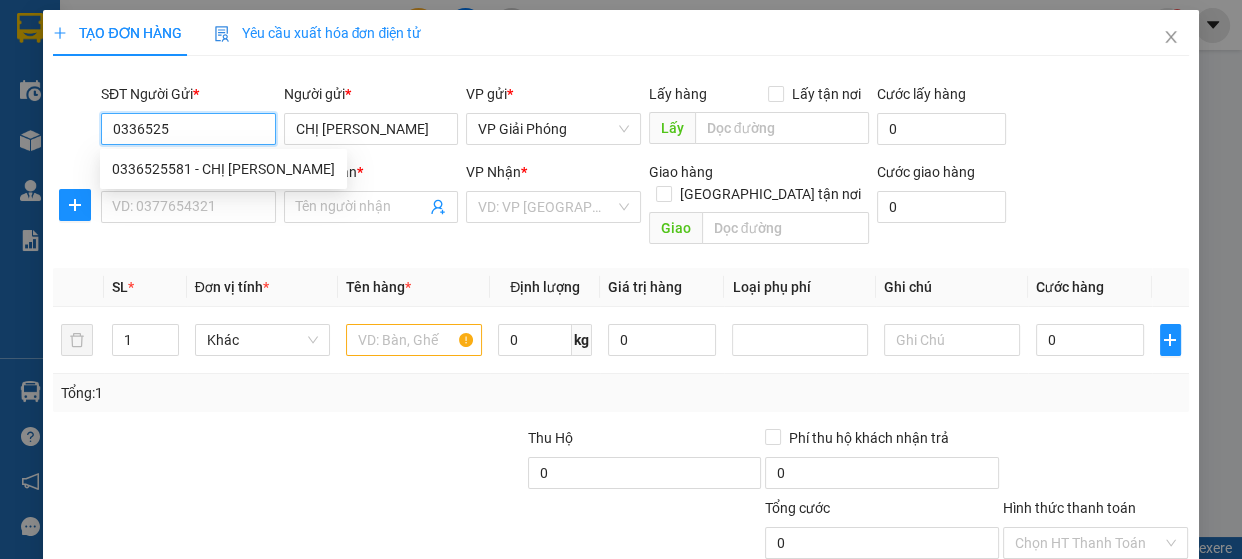 type on "0336525581" 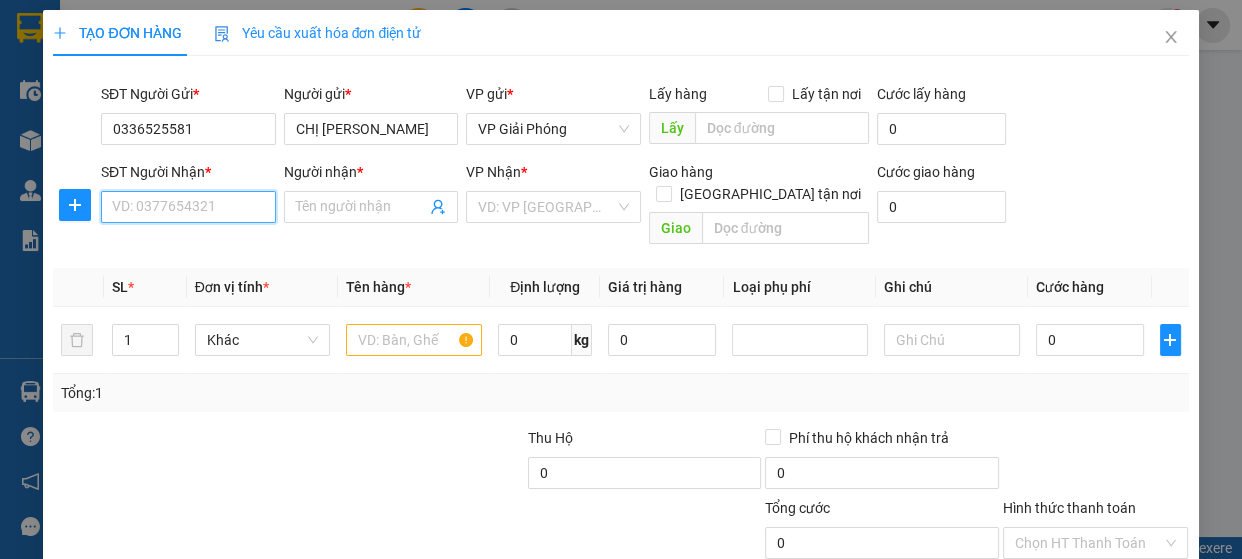 click on "SĐT Người Nhận  *" at bounding box center [188, 207] 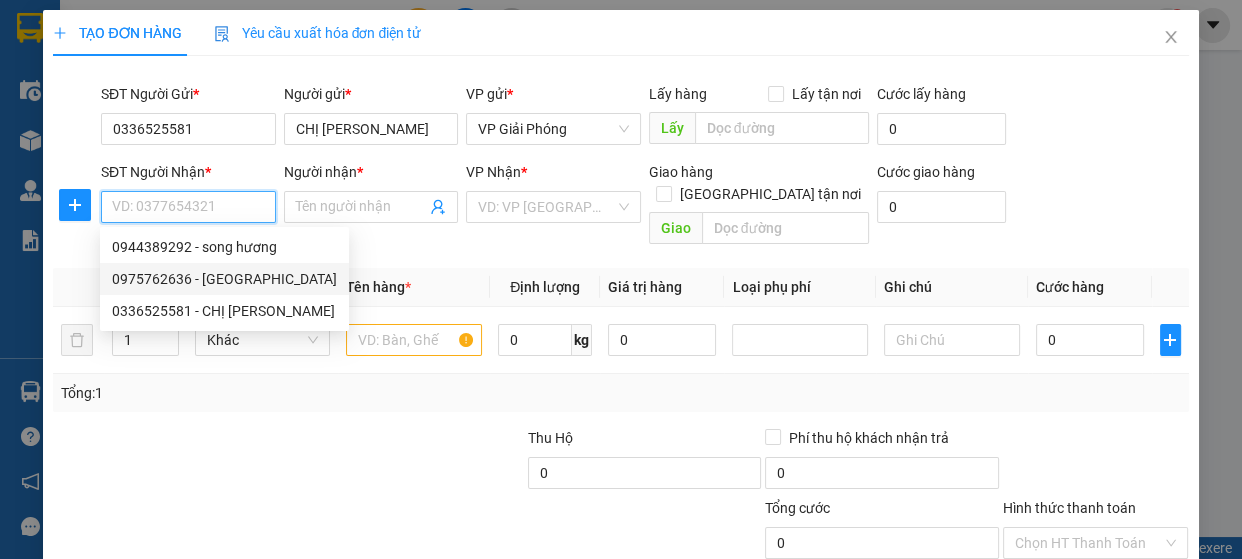 click on "0975762636 - [GEOGRAPHIC_DATA]" at bounding box center [224, 279] 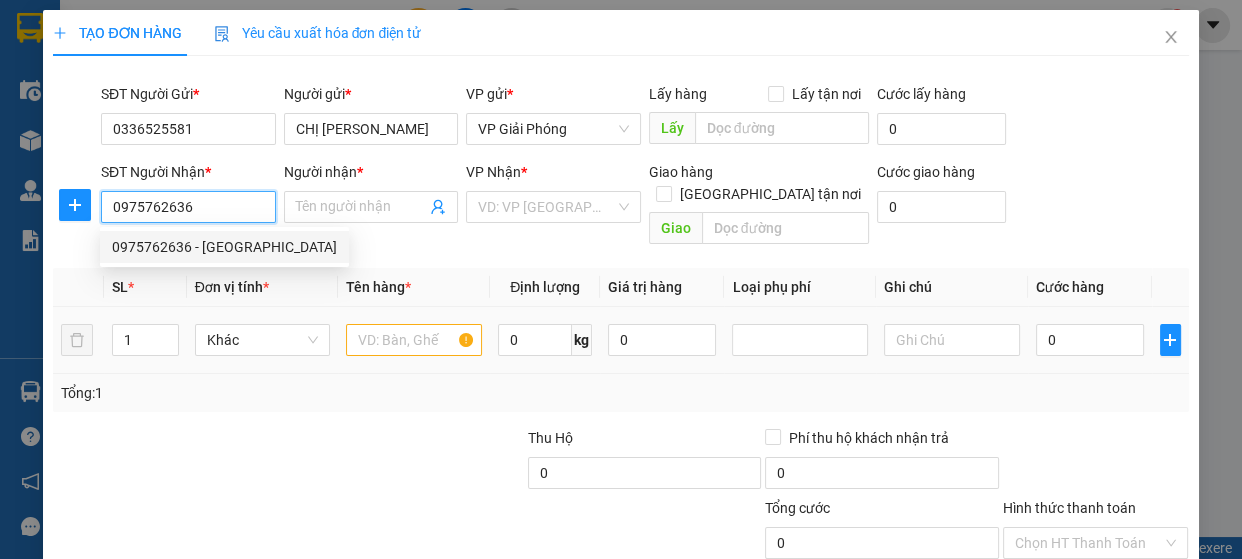 type on "NHẬT TRANG" 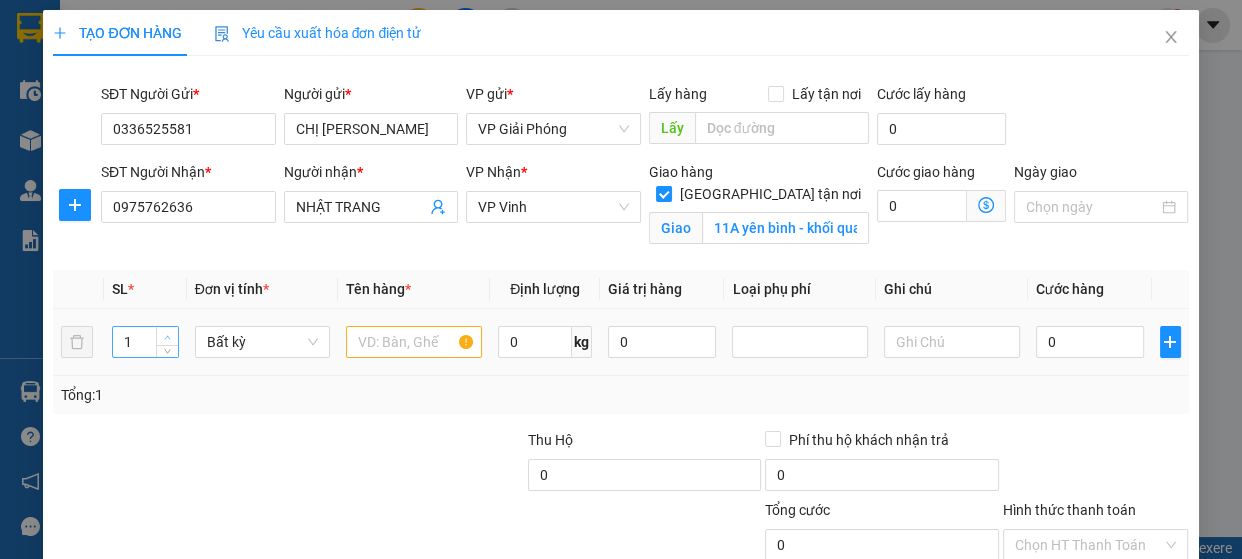 type on "2" 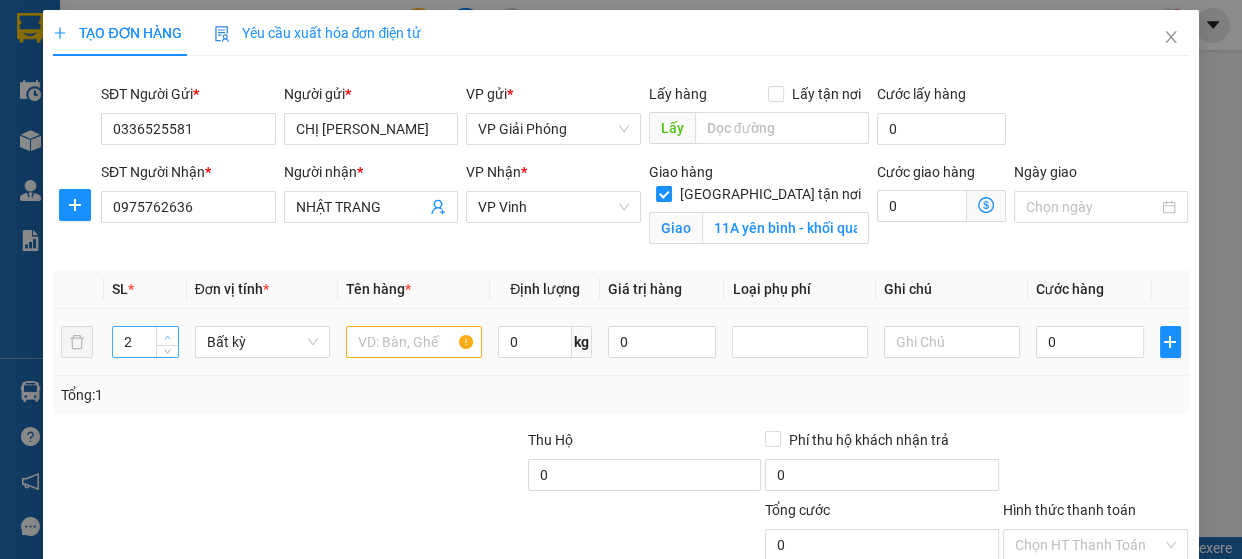 click at bounding box center [167, 336] 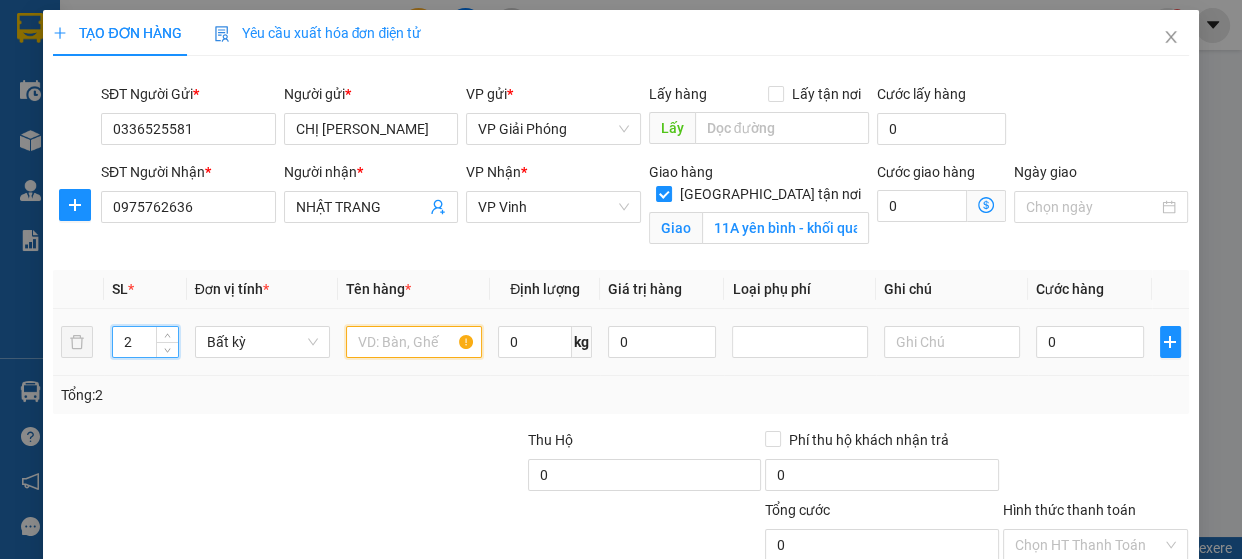 click at bounding box center [414, 342] 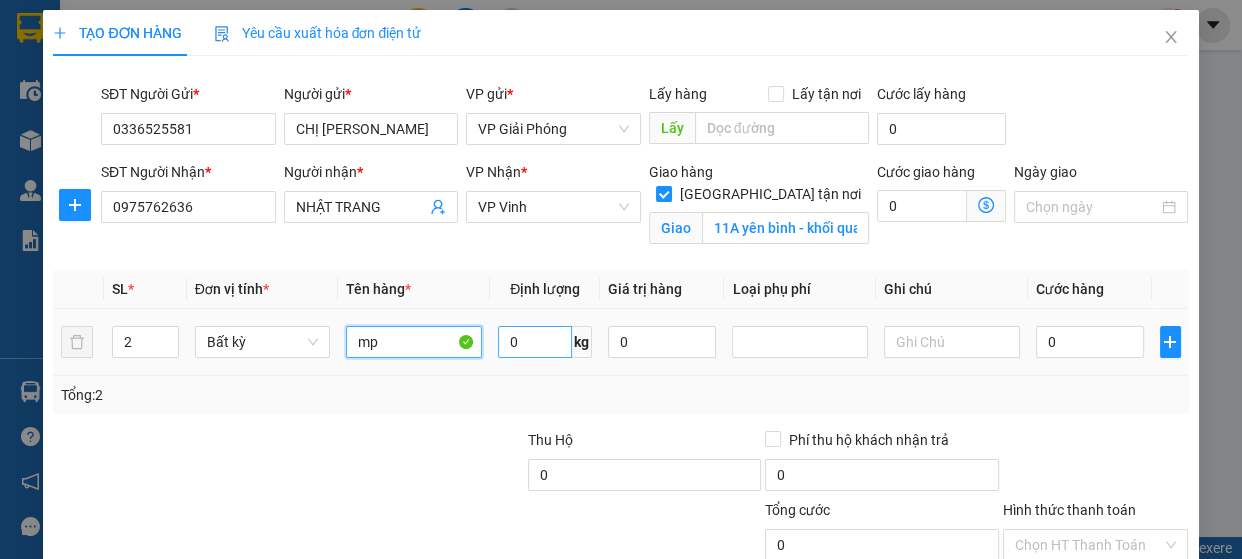 type on "mp" 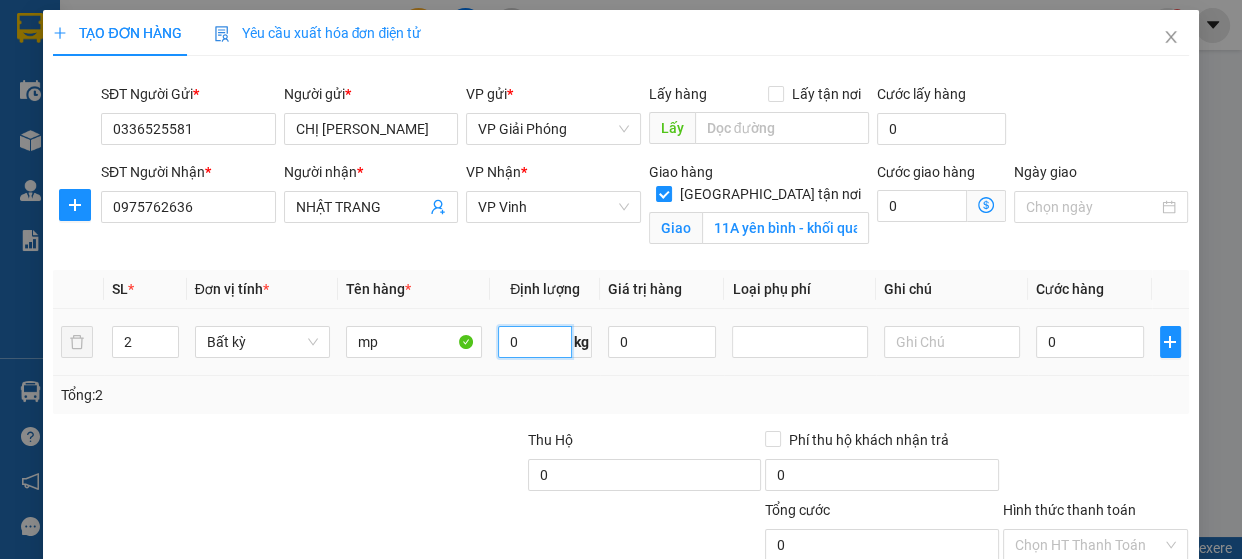 click on "0" at bounding box center (535, 342) 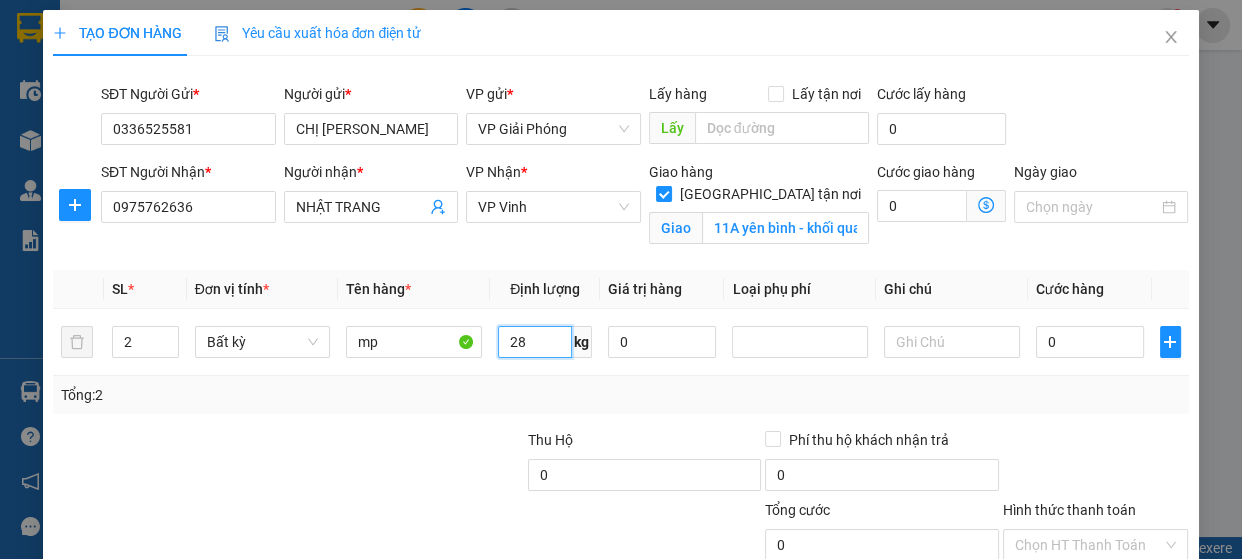 type on "28" 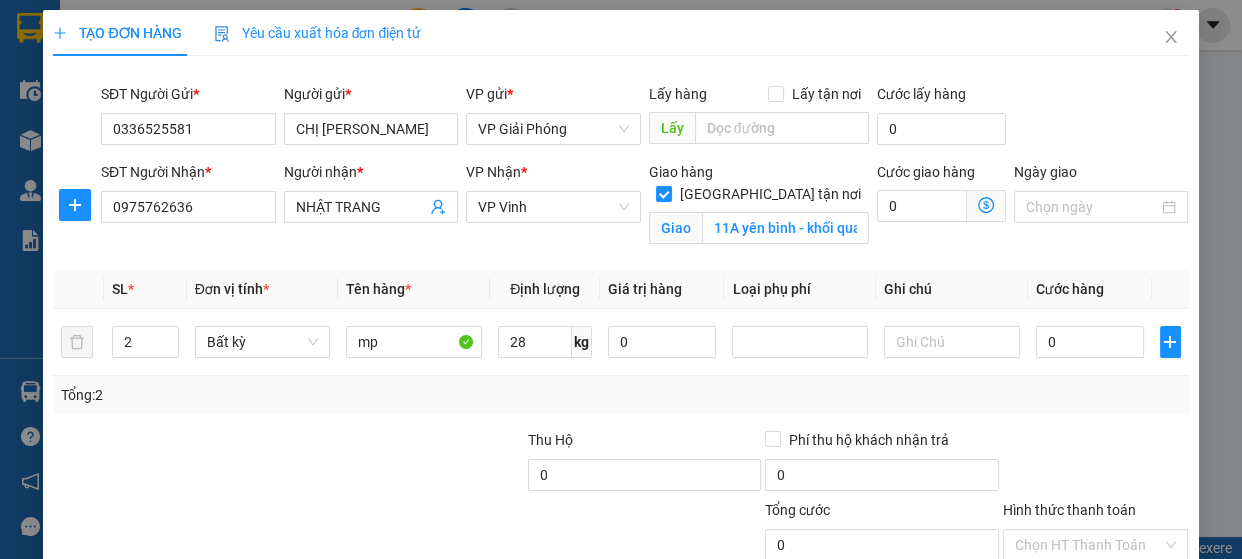 click on "Tổng:  2" at bounding box center (620, 395) 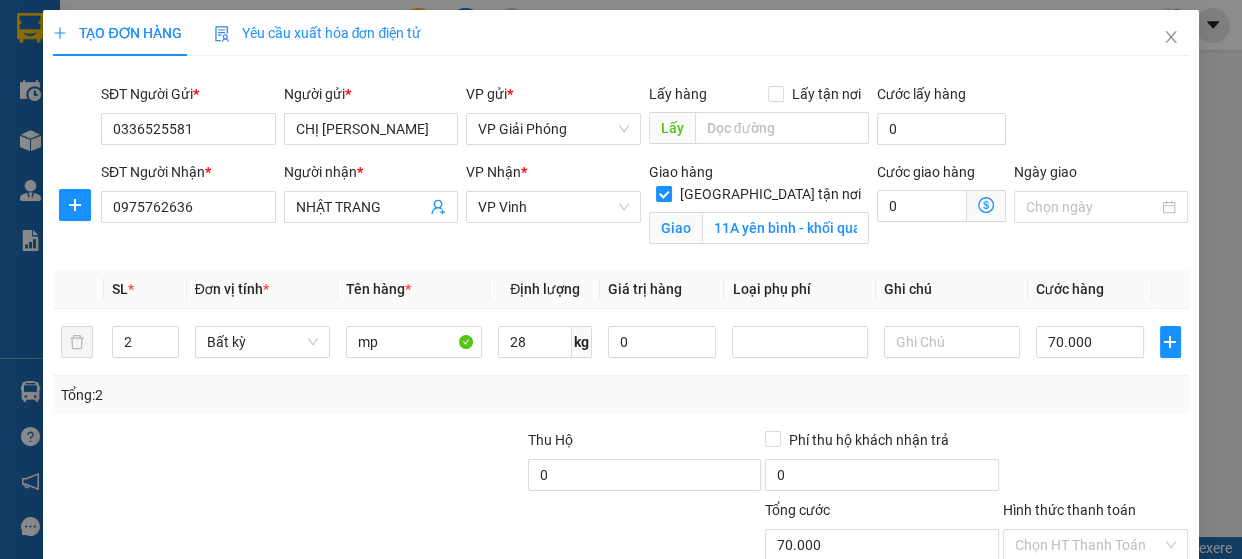 type on "70.000" 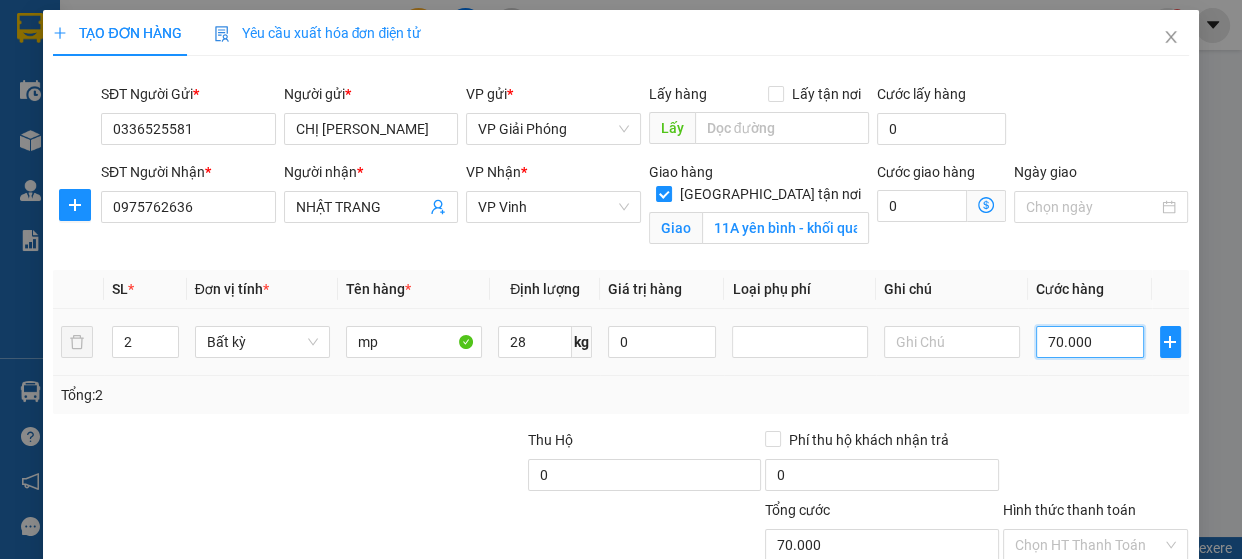 click on "70.000" at bounding box center [1090, 342] 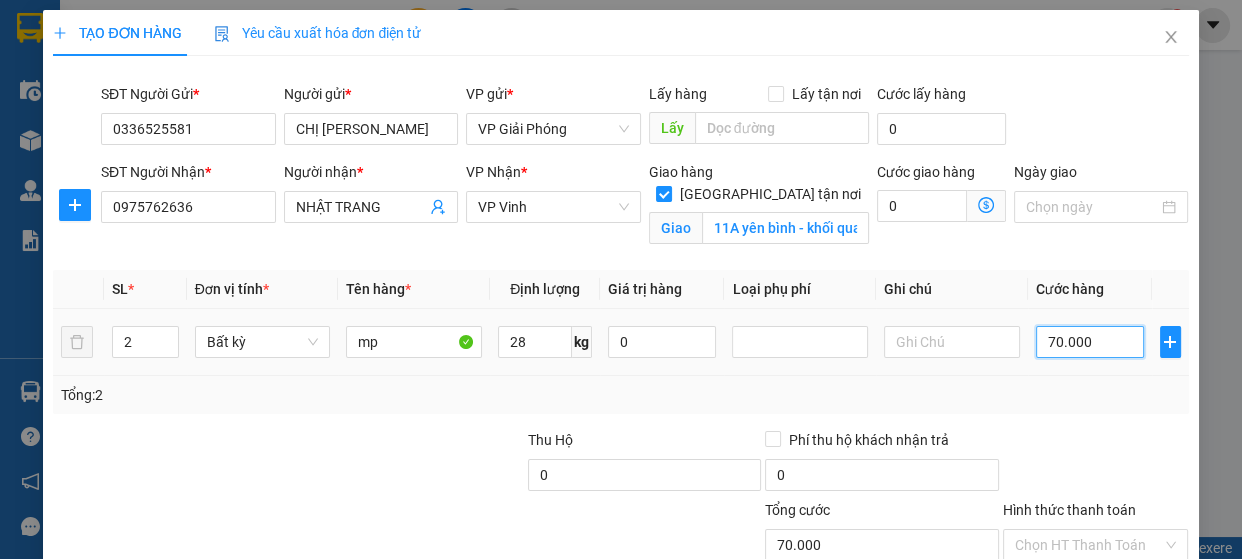 type on "9" 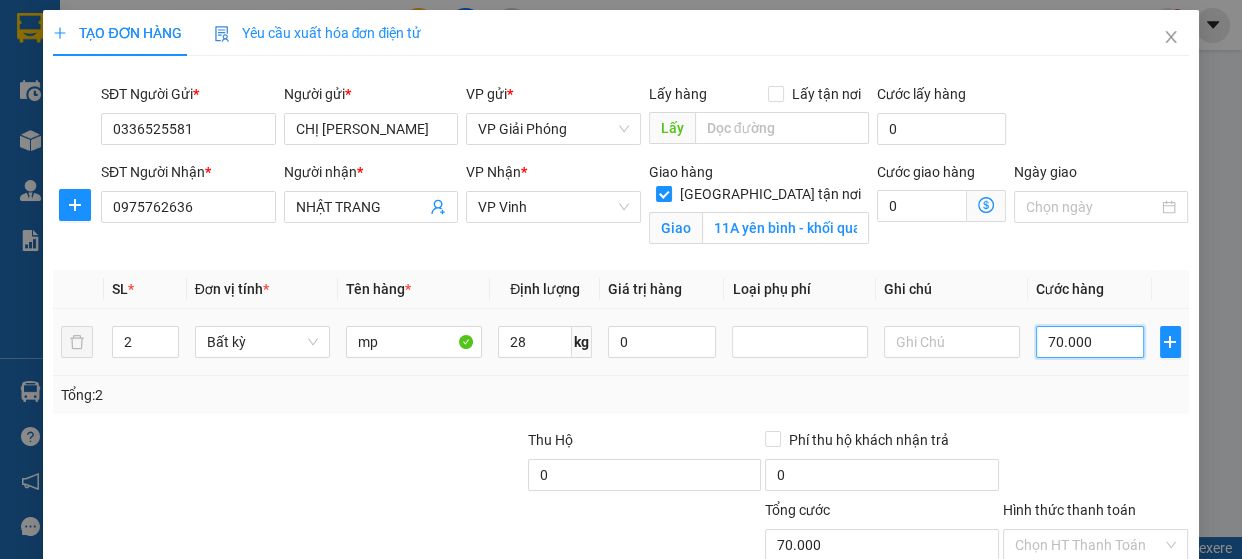 type on "9" 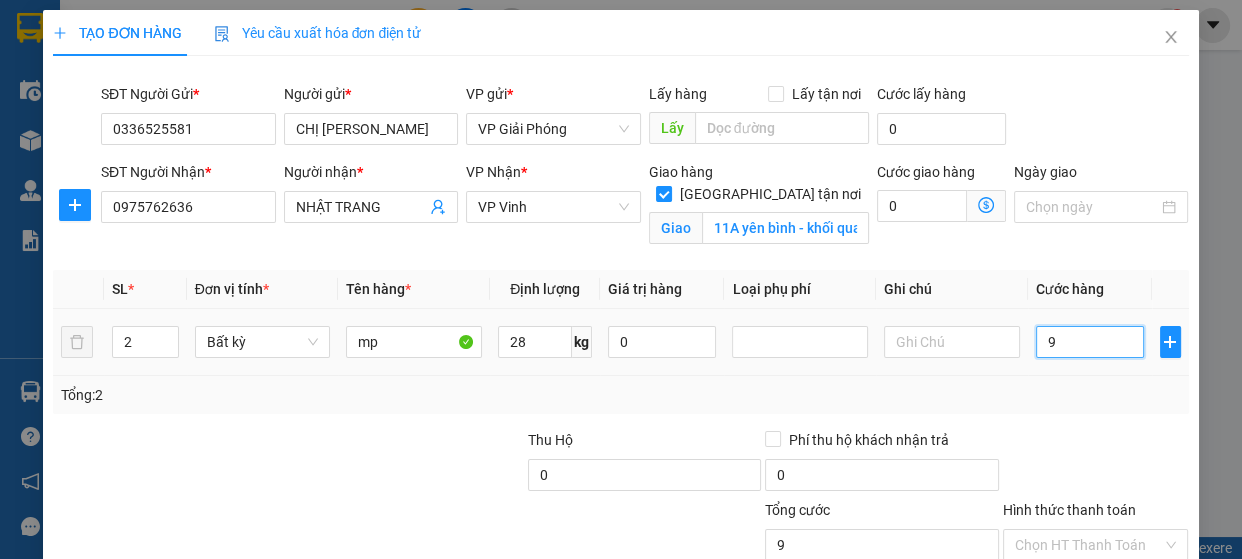 type on "90" 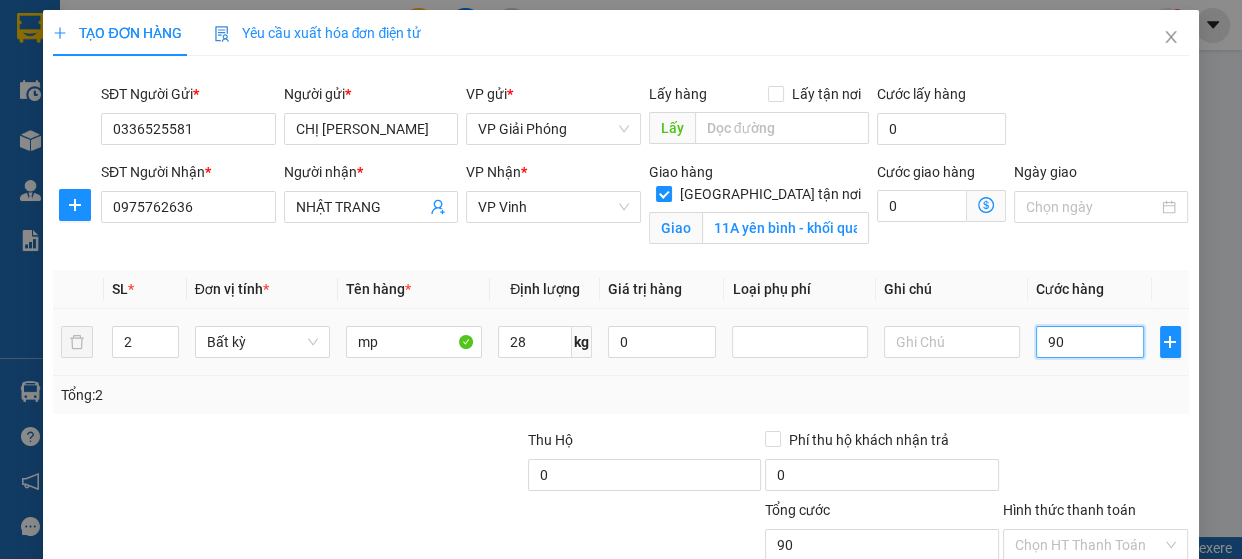 type on "900" 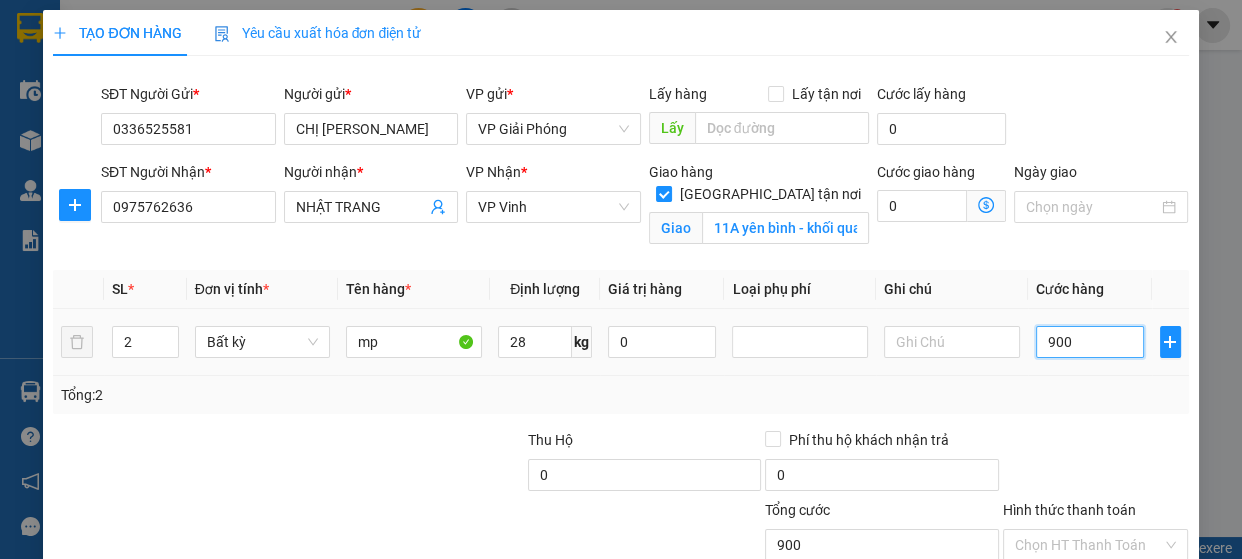 type on "9.000" 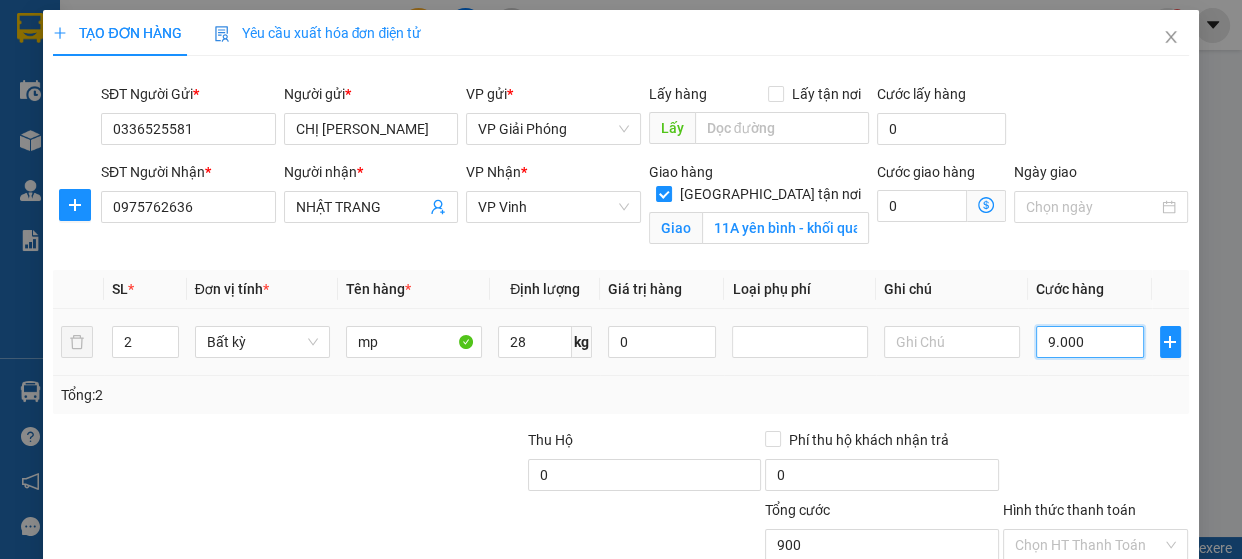type on "9.000" 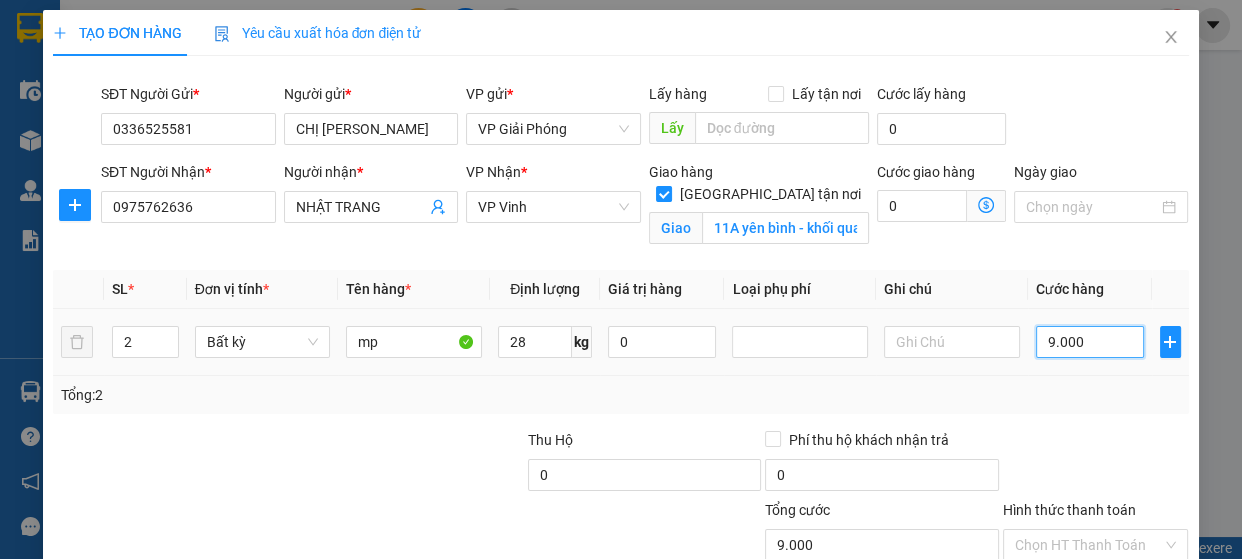 type on "90.000" 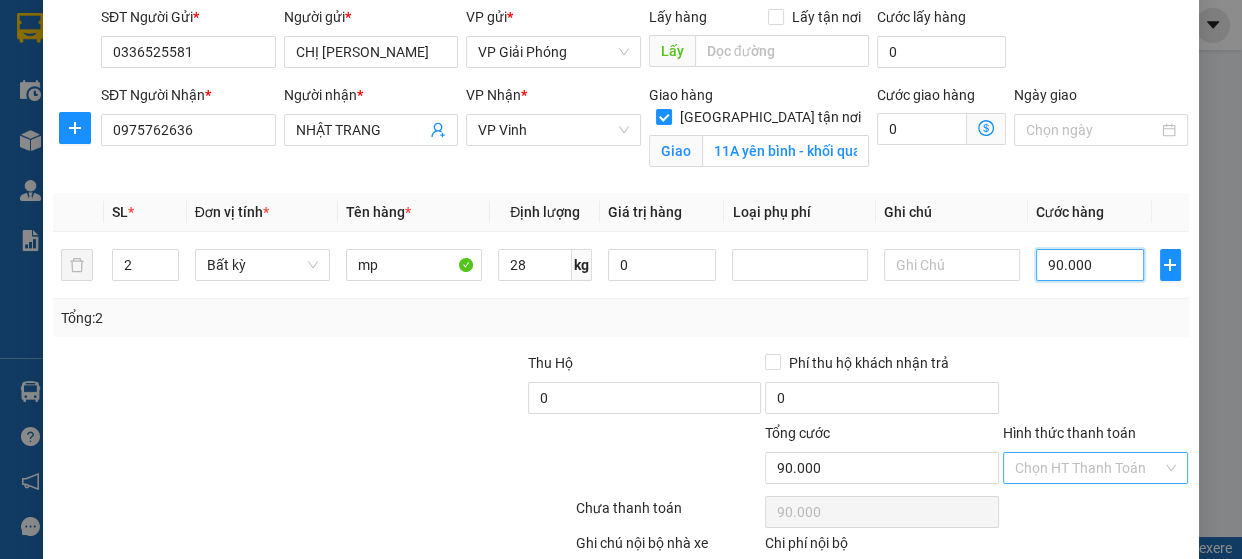 scroll, scrollTop: 196, scrollLeft: 0, axis: vertical 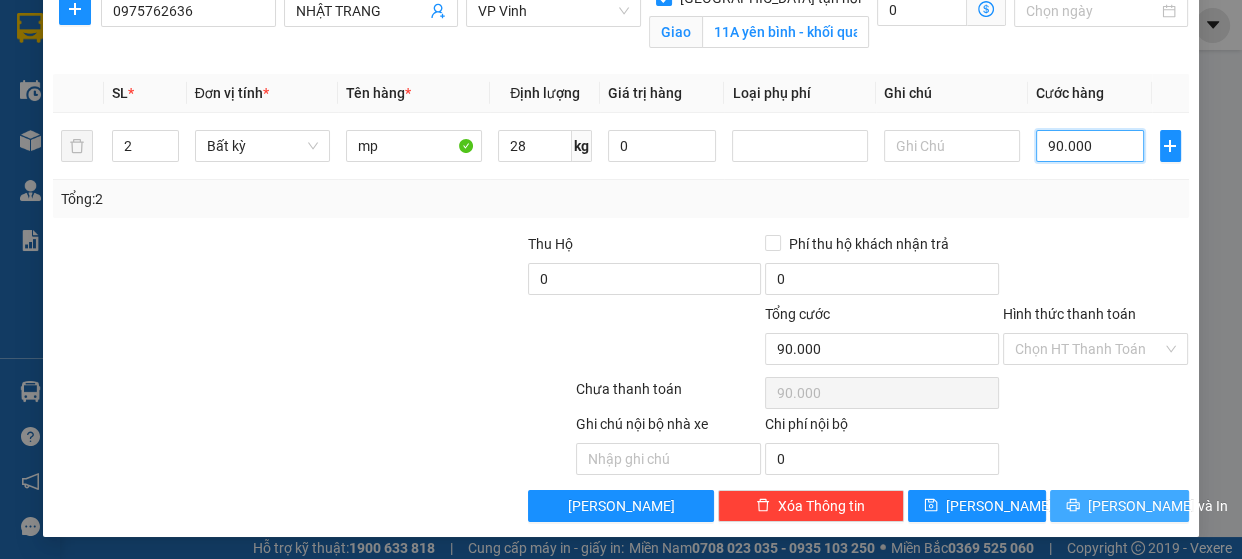 type on "90.000" 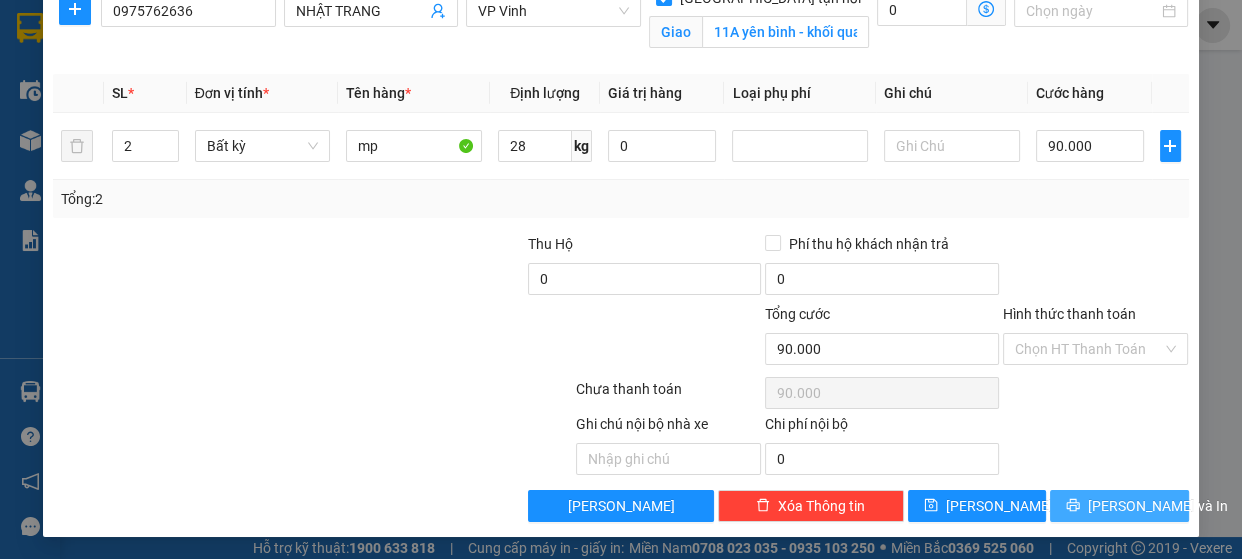 click on "[PERSON_NAME] và In" at bounding box center [1119, 506] 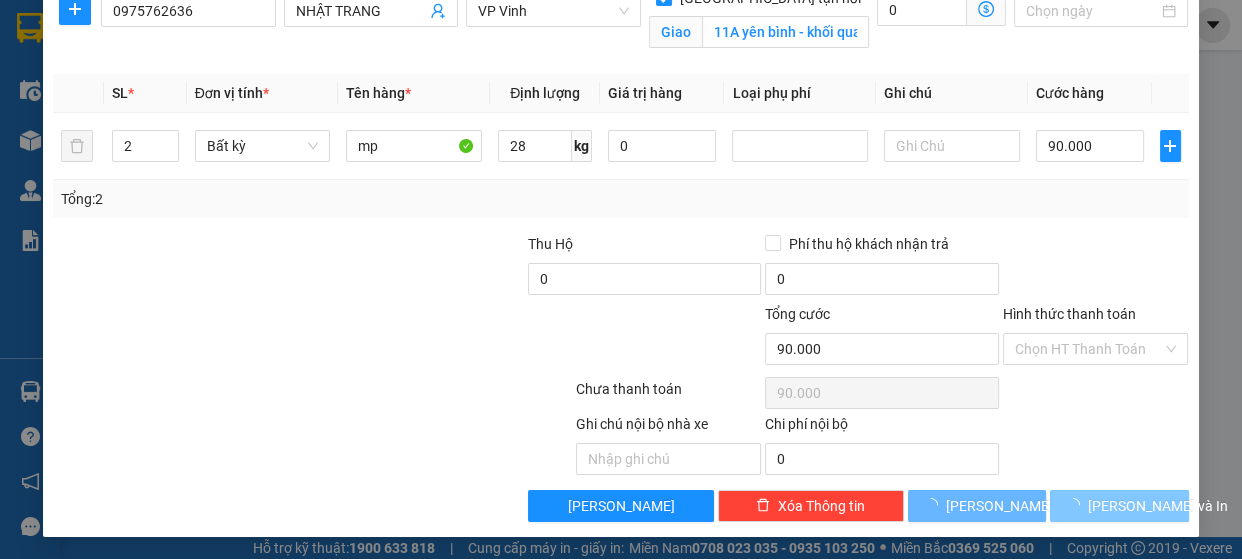 click on "[PERSON_NAME] và In" at bounding box center [1158, 506] 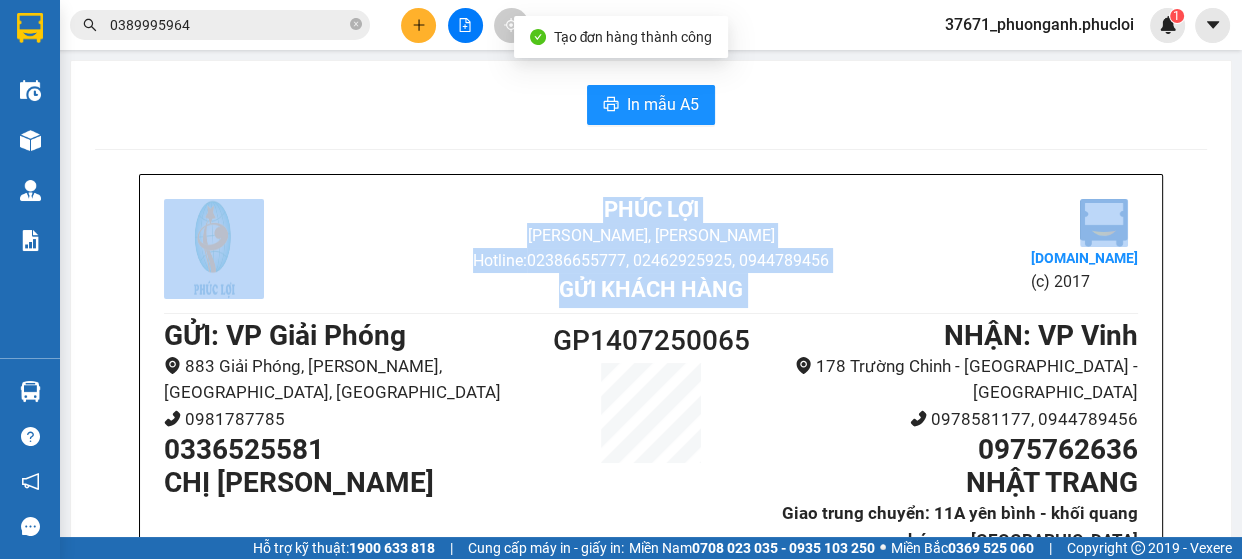 drag, startPoint x: 1224, startPoint y: 136, endPoint x: 1235, endPoint y: 184, distance: 49.24429 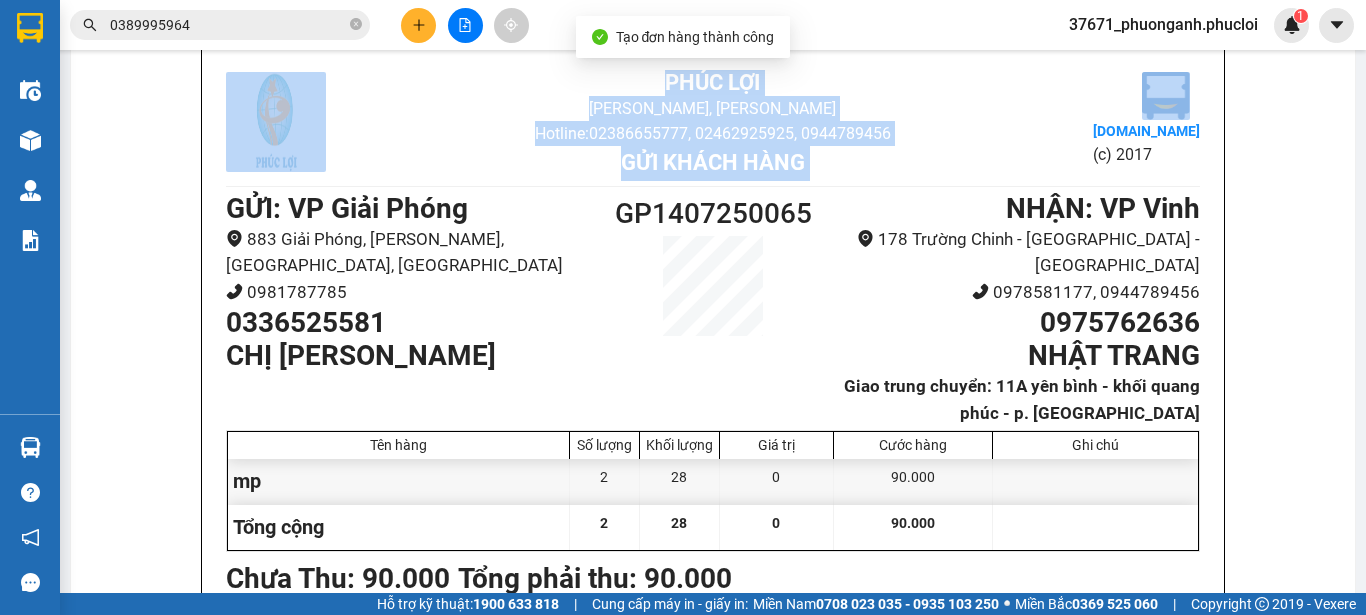 scroll, scrollTop: 127, scrollLeft: 0, axis: vertical 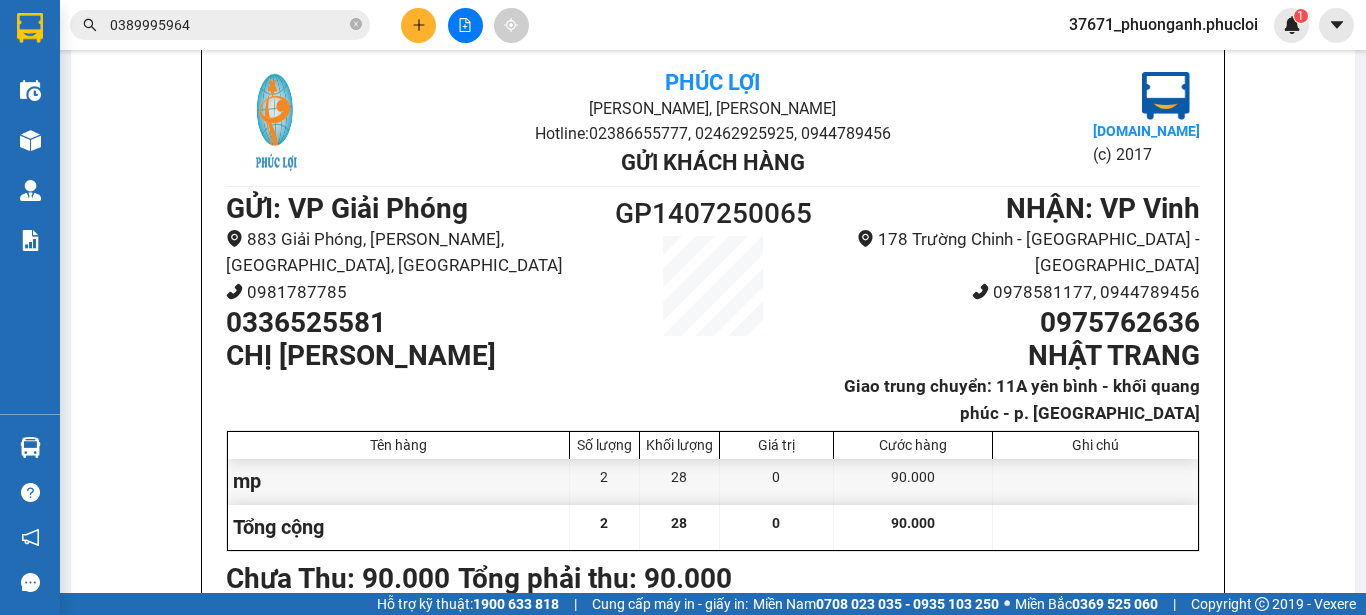 click on "[GEOGRAPHIC_DATA][PERSON_NAME], Phường Nghi Hương Hotline:  02386655777, 02462925925, 0944789456 Gửi khách hàng [DOMAIN_NAME] (c) 2017 GỬI :   VP Giải Phóng   883 Giải Phóng, [PERSON_NAME], [PERSON_NAME][GEOGRAPHIC_DATA]   0981787785 0336525581 CHỊ TRANG GP1407250065 NHẬN :   VP Vinh   178 [GEOGRAPHIC_DATA] - [GEOGRAPHIC_DATA][PERSON_NAME] - [GEOGRAPHIC_DATA]   0978581177, 0944789456 0975762636 [GEOGRAPHIC_DATA] chuyển: 11A yên bình - khối quang phúc - p. hưng phúc Tên hàng Số lượng Khối lượng Giá trị Cước hàng Ghi chú mp 2 28 0 90.000 Tổng cộng 2 28 0 90.000 Loading... Chưa Thu : 90.000 Tổng phải thu: 90.000 Người gửi hàng xác nhận (Tôi đã đọc và đồng ý nộp dung phiếu gửi hàng) 19:32[DATE] NV nhận hàng (Kí và ghi rõ họ tên) [PERSON_NAME] định nhận/gửi hàng : - Không để tiền, các chất cấm, hàng hóa cấm vận chuyển vào hàng hóa gửi." at bounding box center [713, 475] 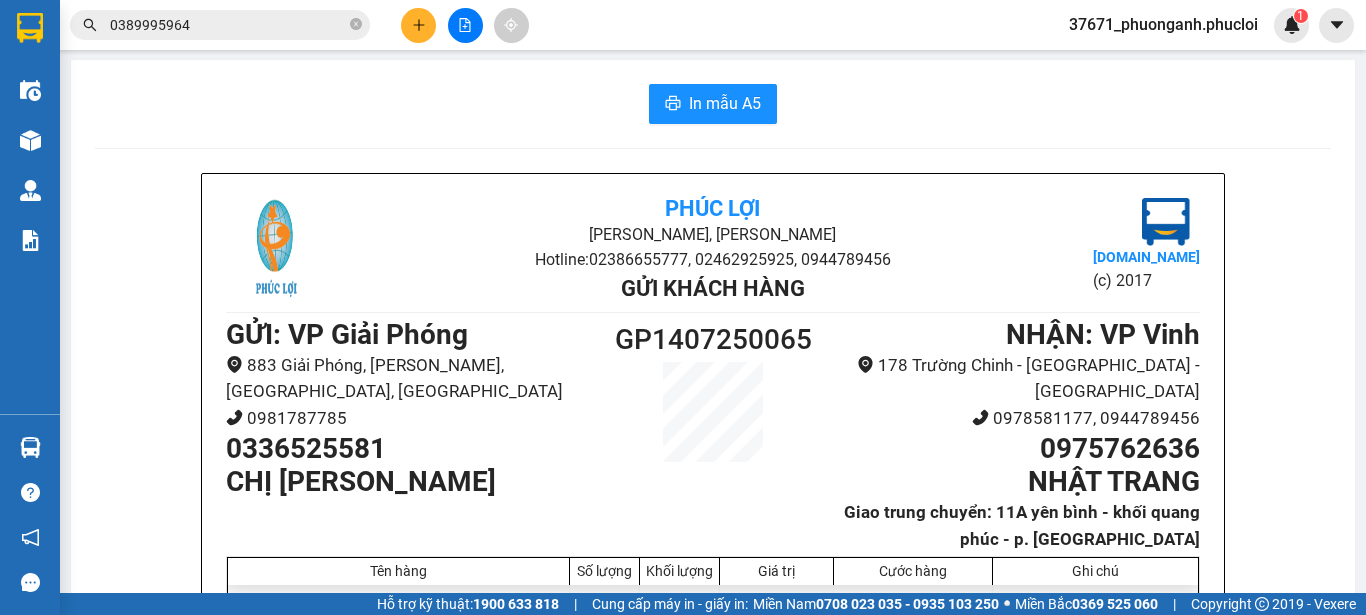 scroll, scrollTop: 0, scrollLeft: 0, axis: both 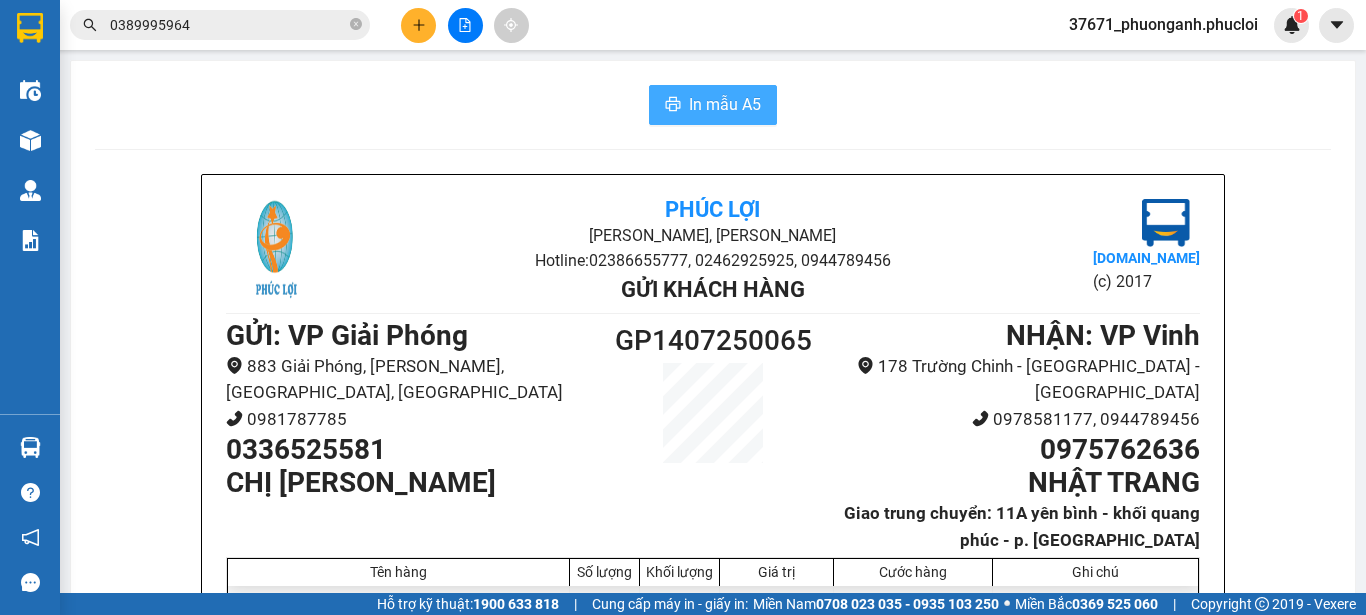 click on "In mẫu A5" at bounding box center (713, 105) 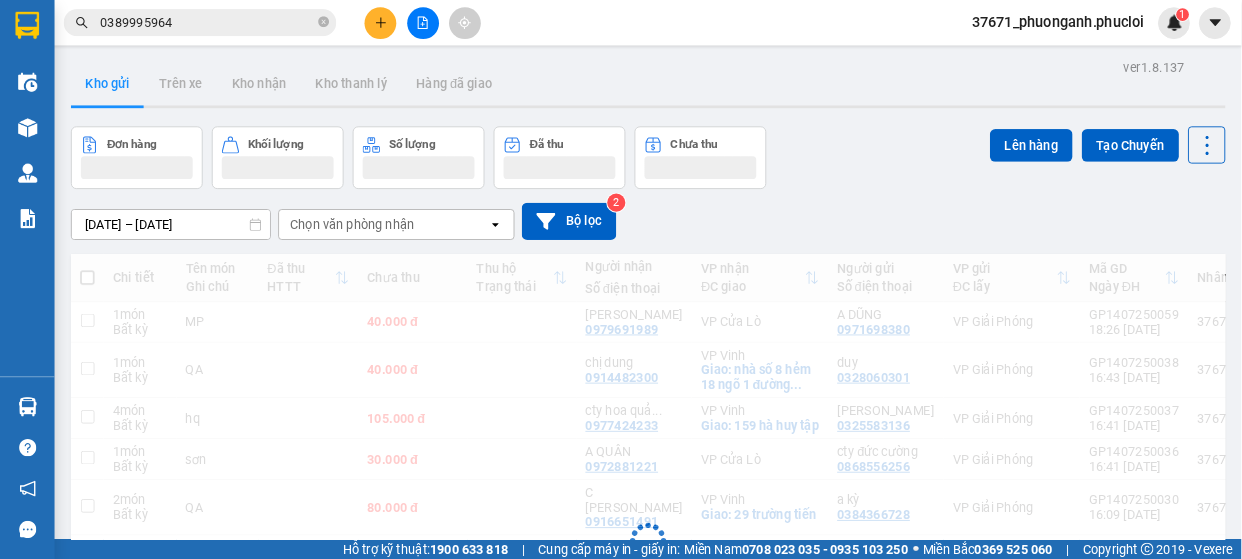 scroll, scrollTop: 0, scrollLeft: 0, axis: both 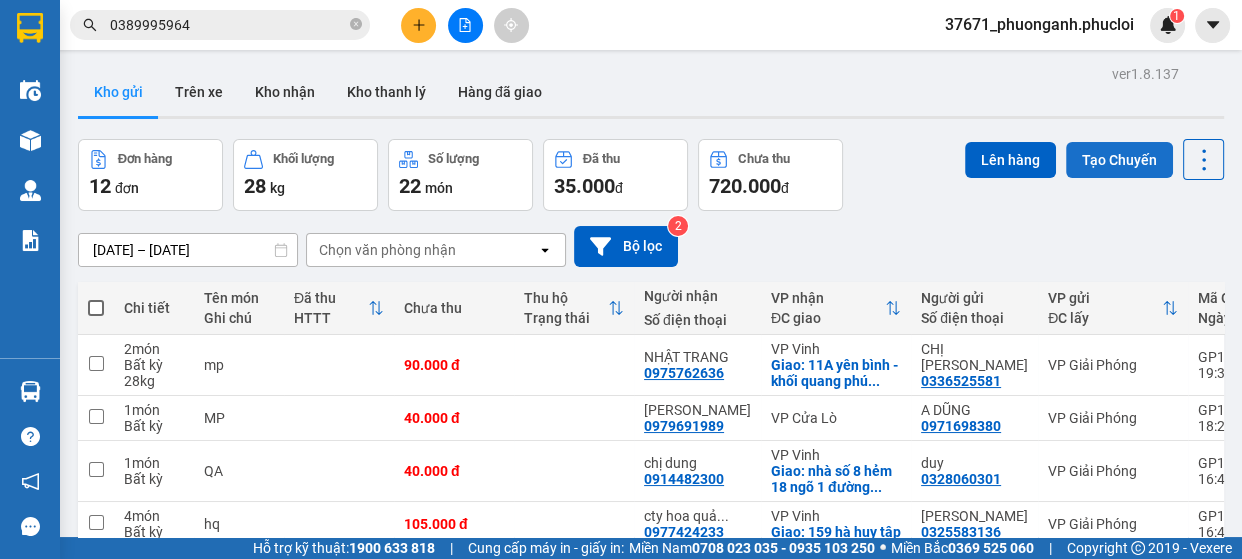 click on "Tạo Chuyến" at bounding box center [1119, 160] 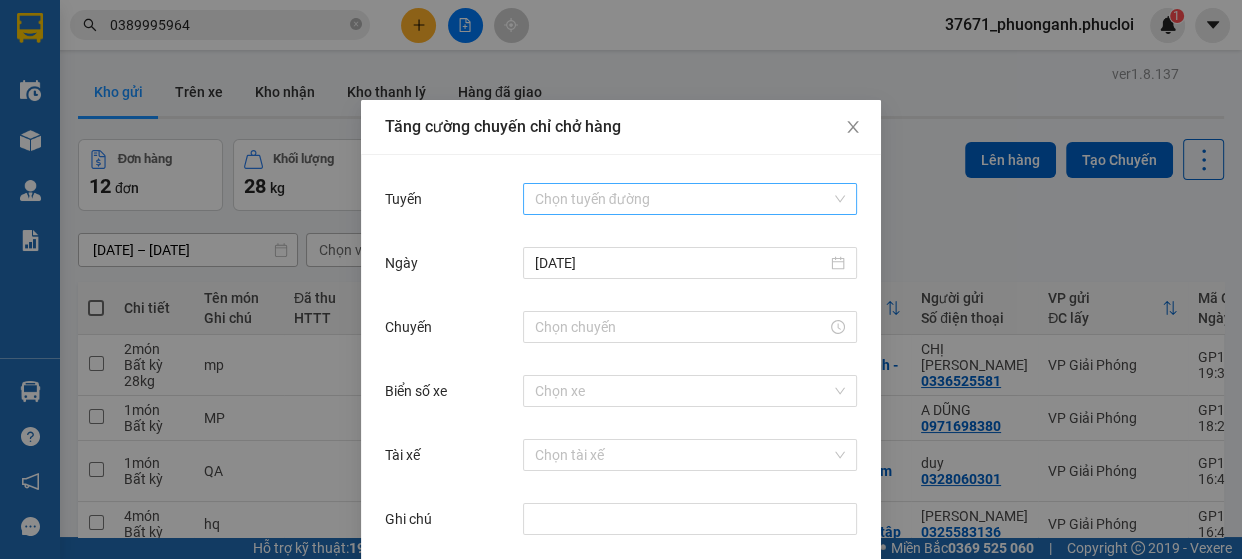 click on "Tuyến" at bounding box center [683, 199] 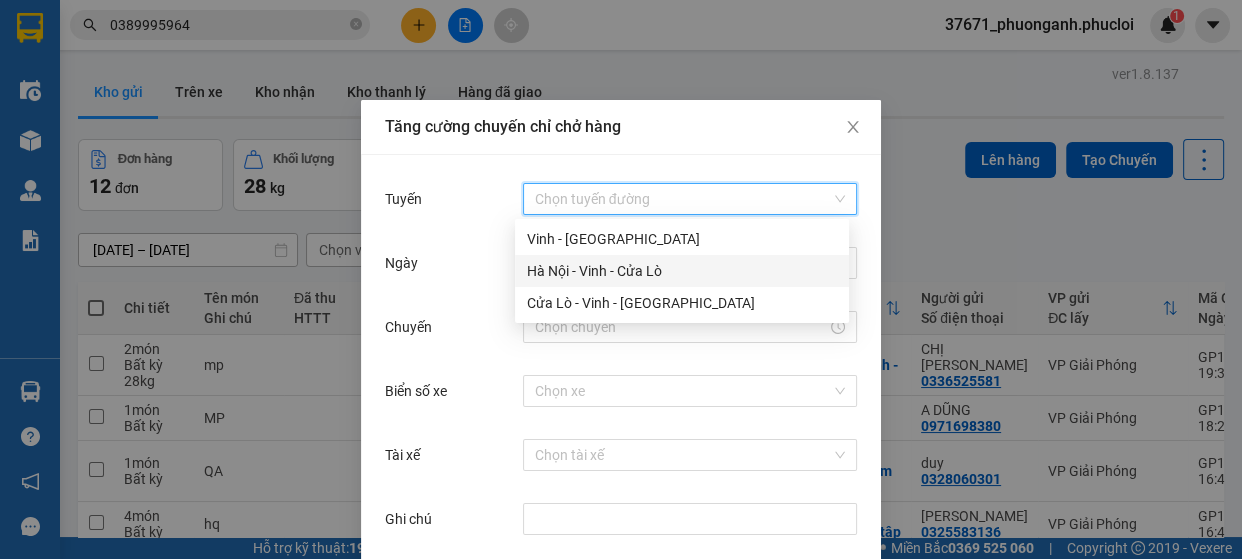 click on "Hà Nội - Vinh - Cửa Lò" at bounding box center (682, 271) 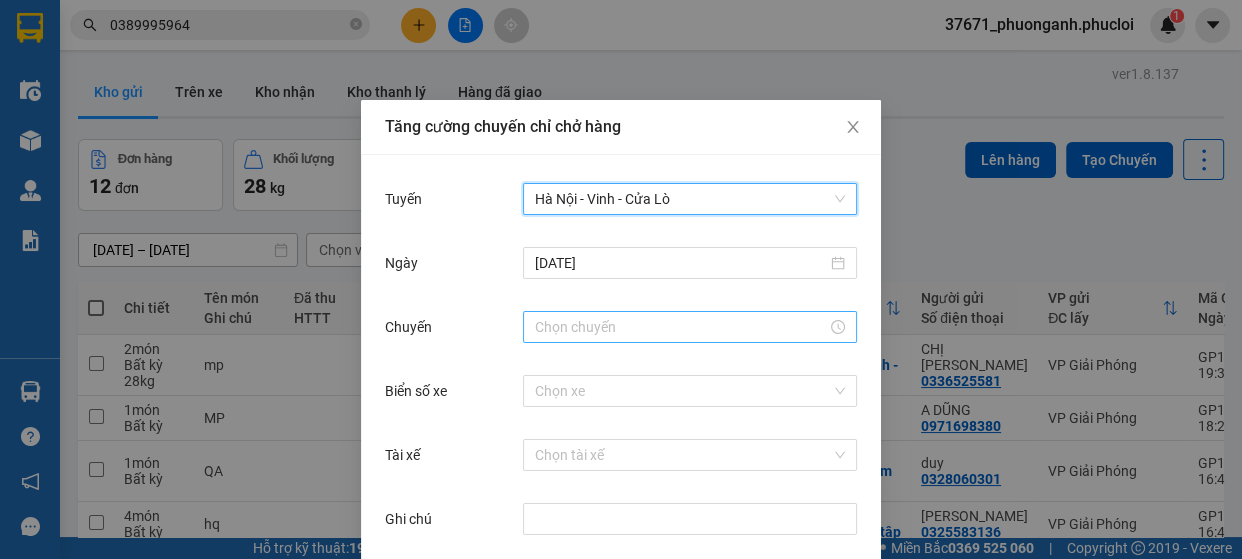 click on "Chuyến" at bounding box center [681, 327] 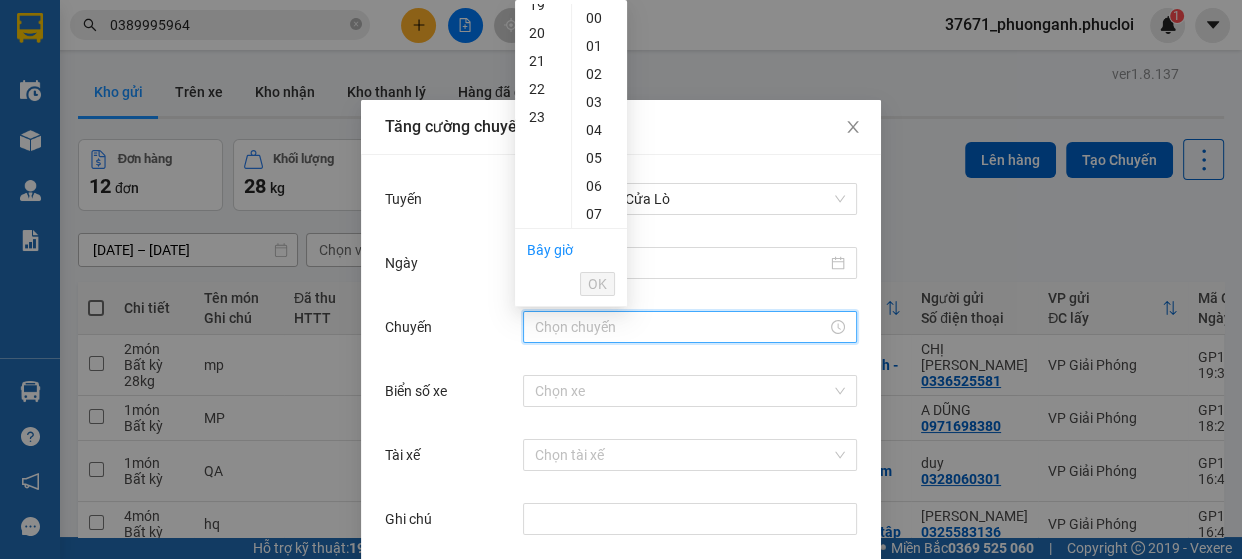 scroll, scrollTop: 643, scrollLeft: 0, axis: vertical 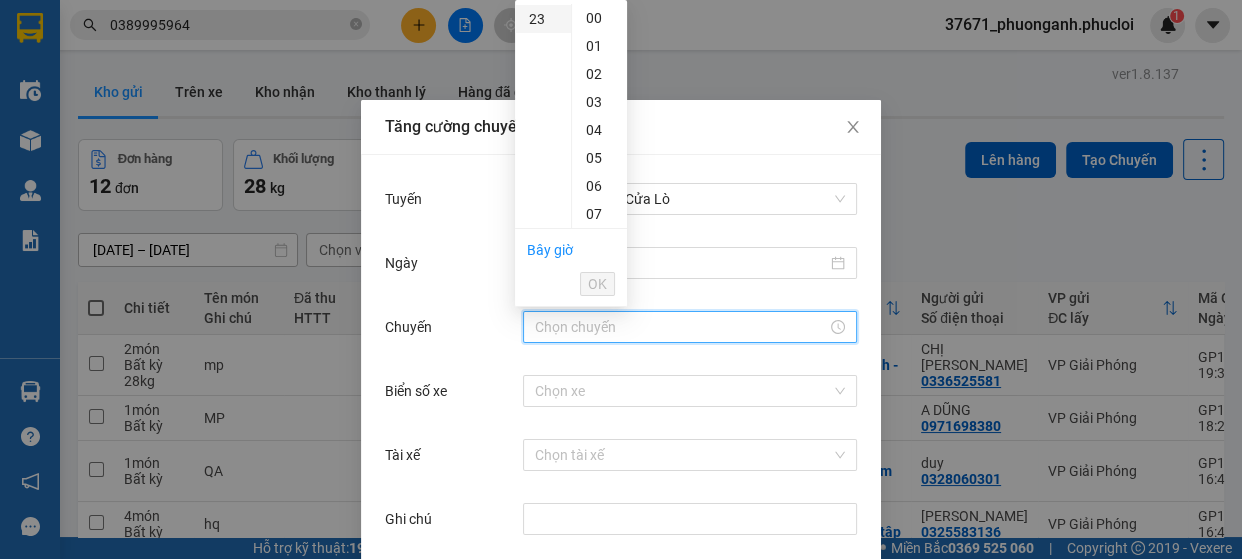 click on "23" at bounding box center [543, 19] 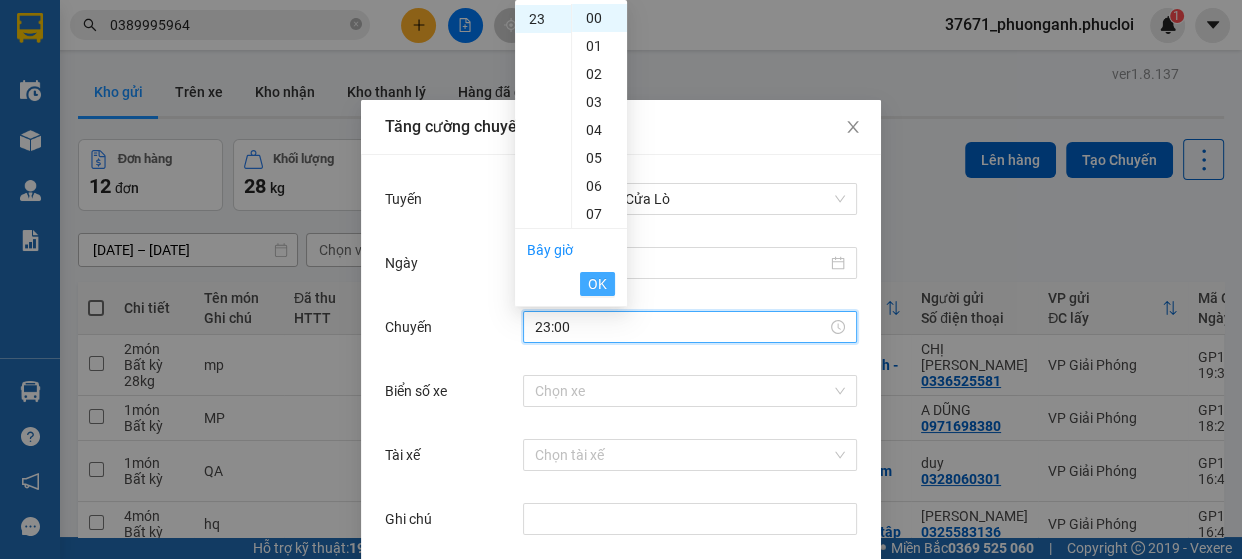 click on "OK" at bounding box center (597, 284) 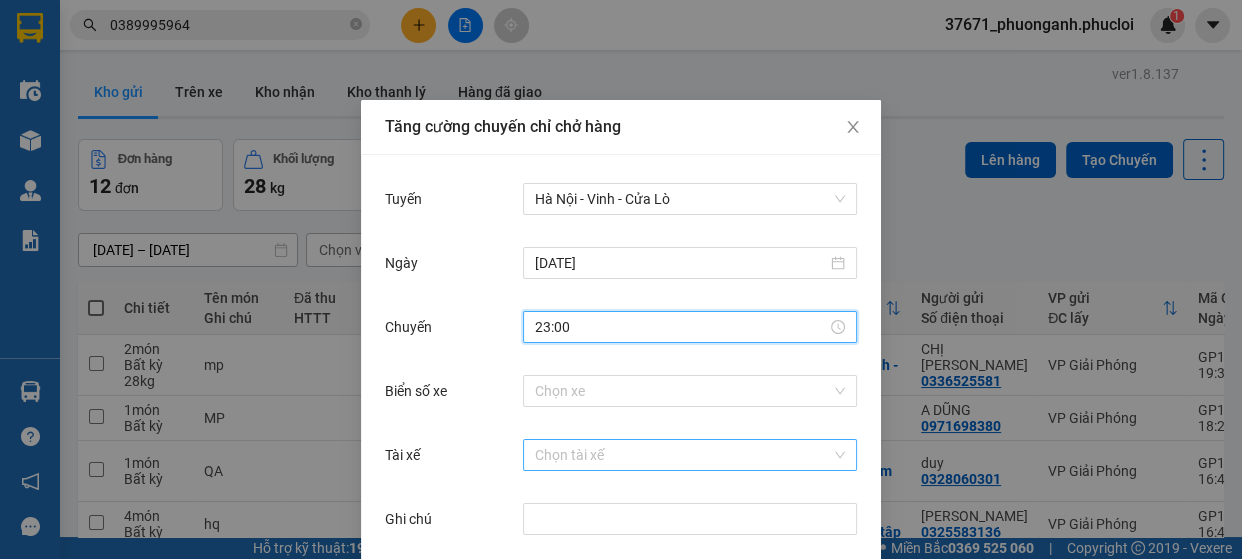 scroll, scrollTop: 83, scrollLeft: 0, axis: vertical 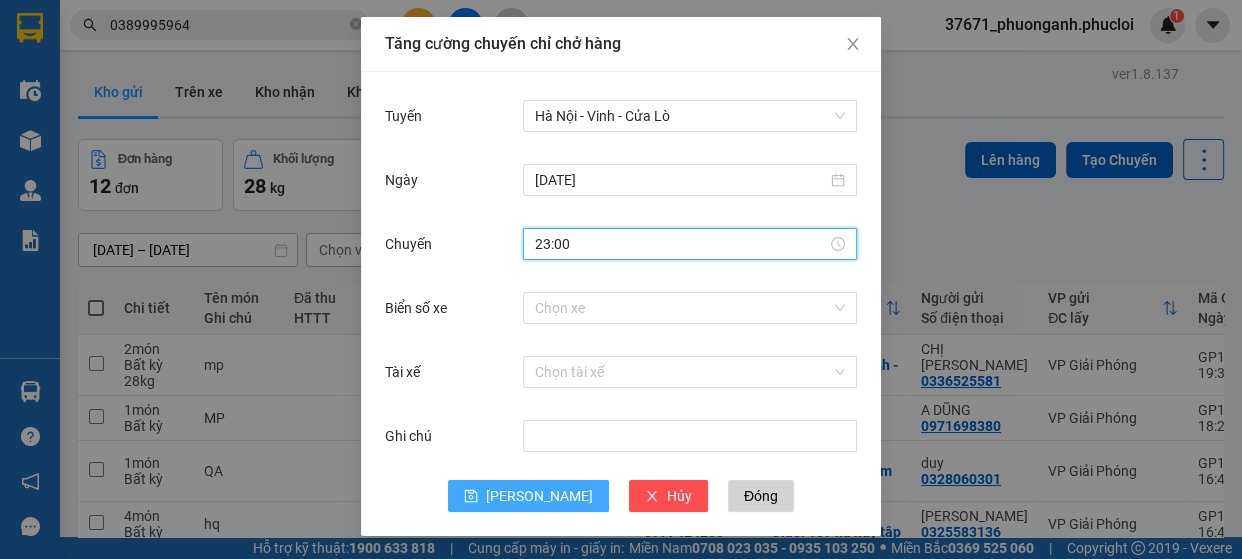 click on "[PERSON_NAME]" at bounding box center (539, 496) 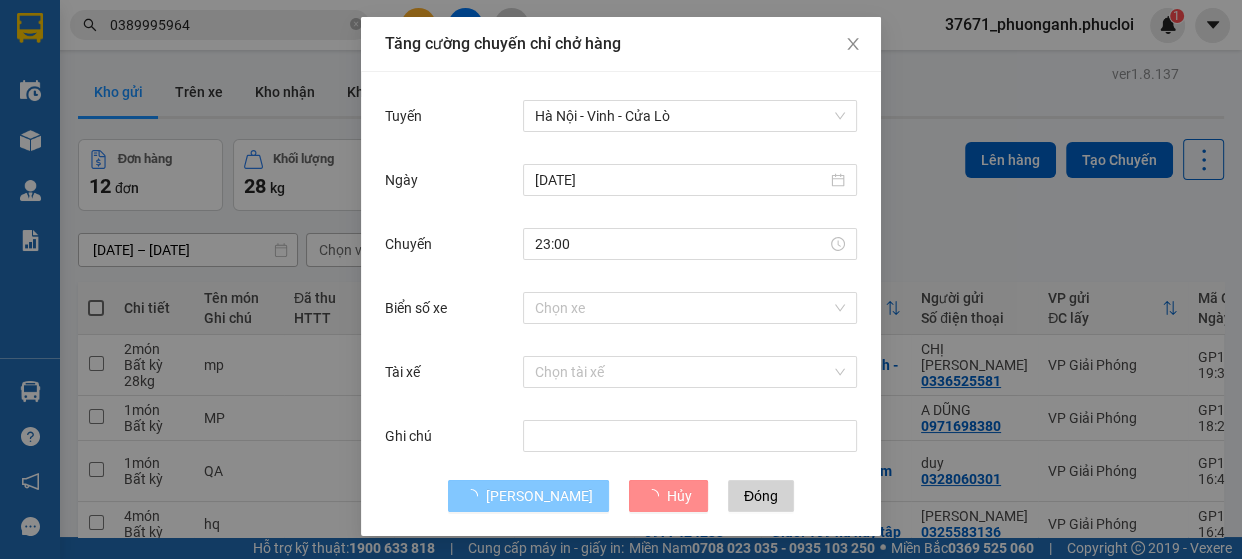 type 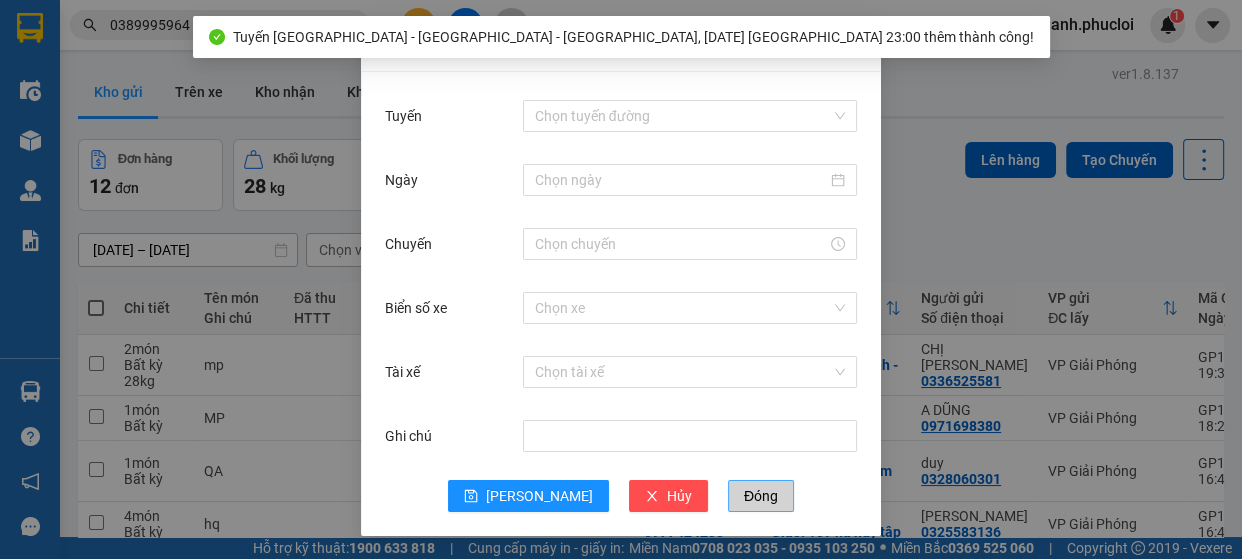 click on "Đóng" at bounding box center [761, 496] 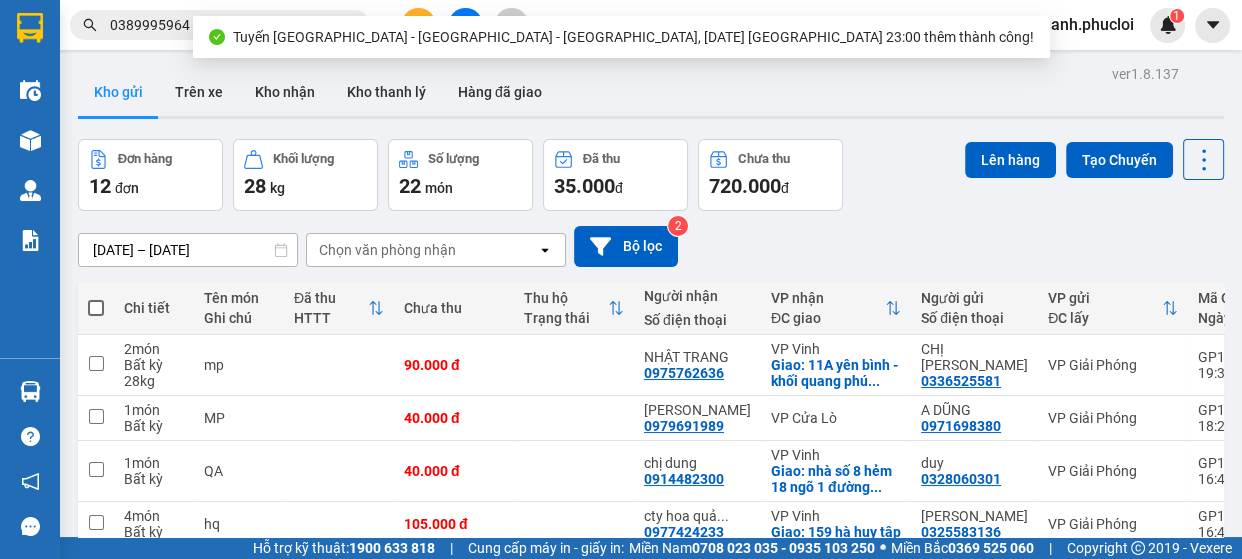 scroll, scrollTop: 0, scrollLeft: 0, axis: both 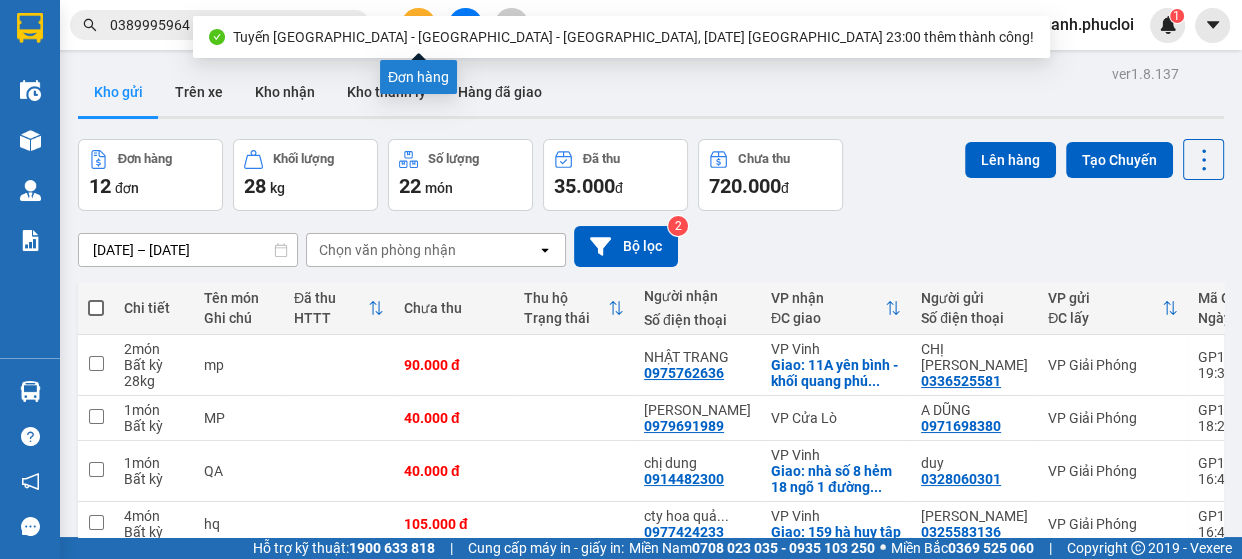 click at bounding box center (418, 25) 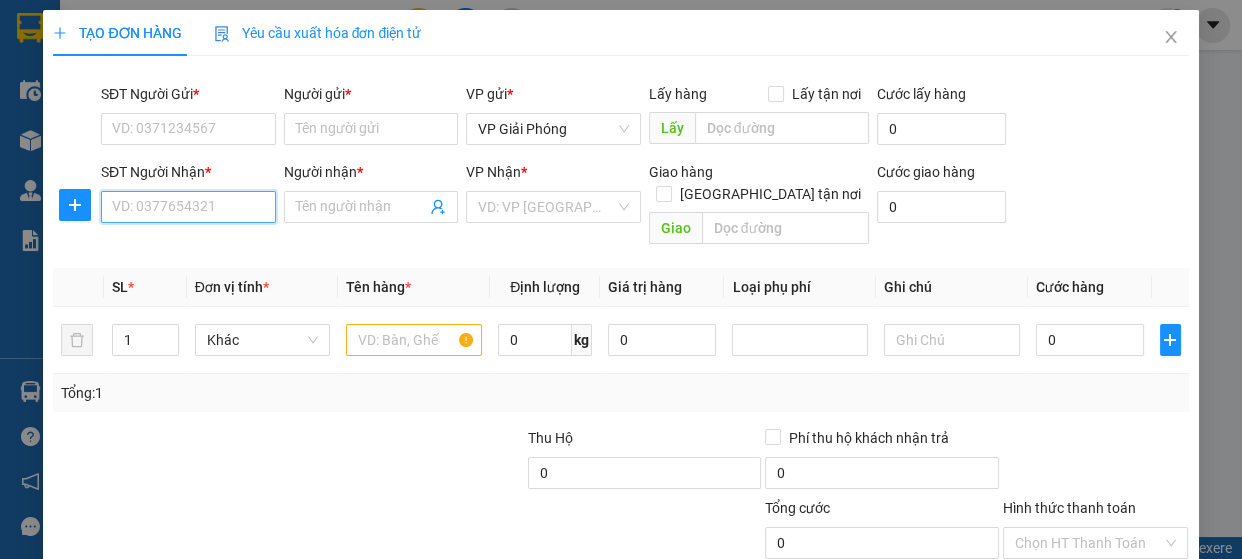 click on "SĐT Người Nhận  *" at bounding box center (188, 207) 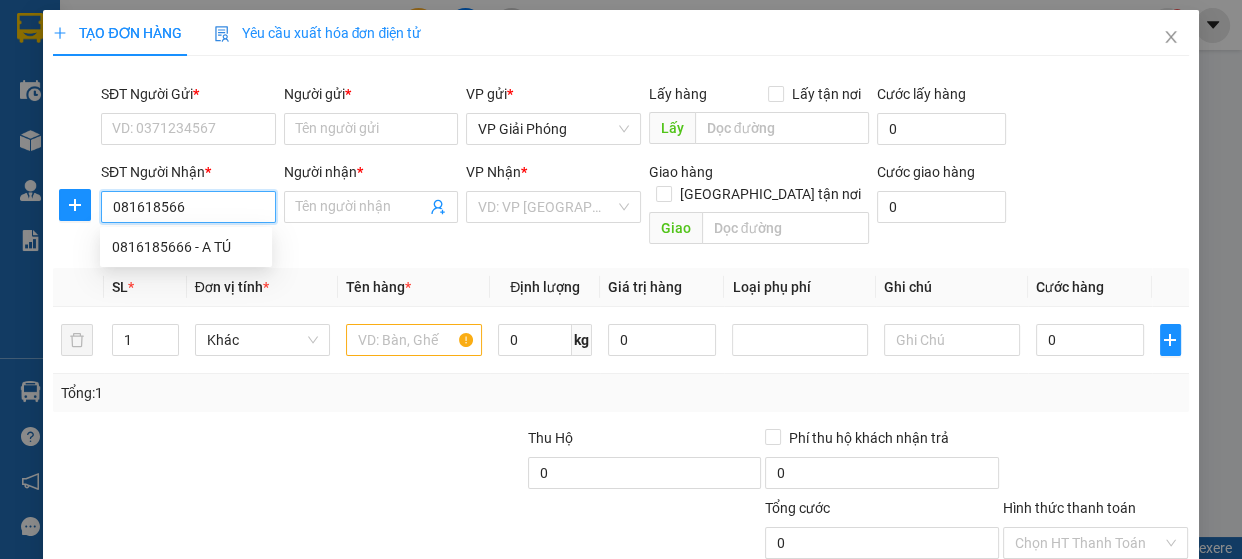 type on "0816185666" 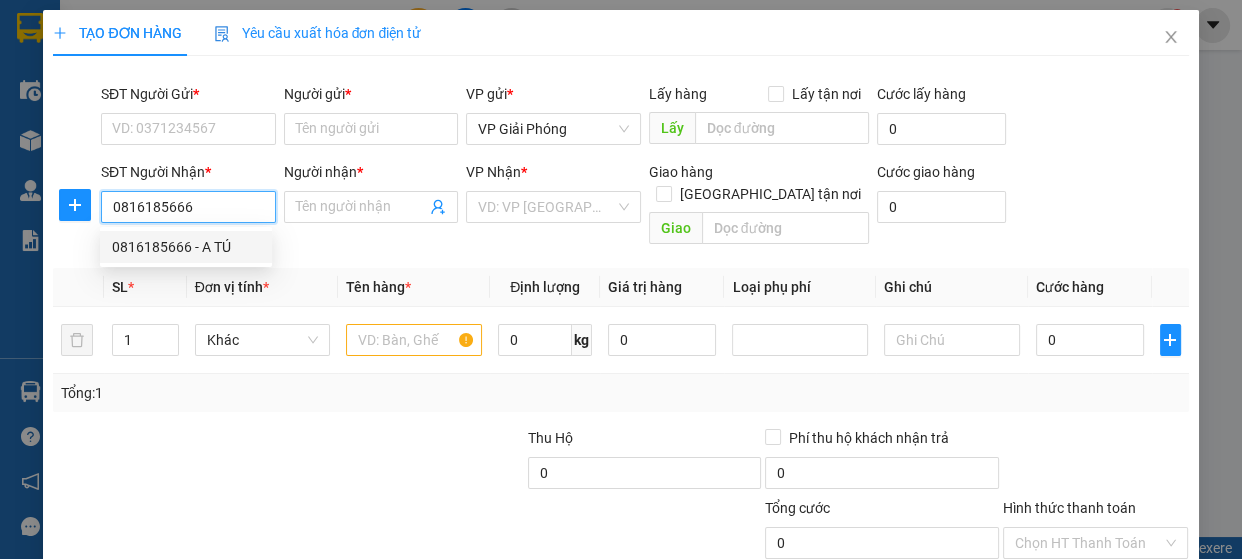 click on "0816185666 - A TÚ" at bounding box center [186, 247] 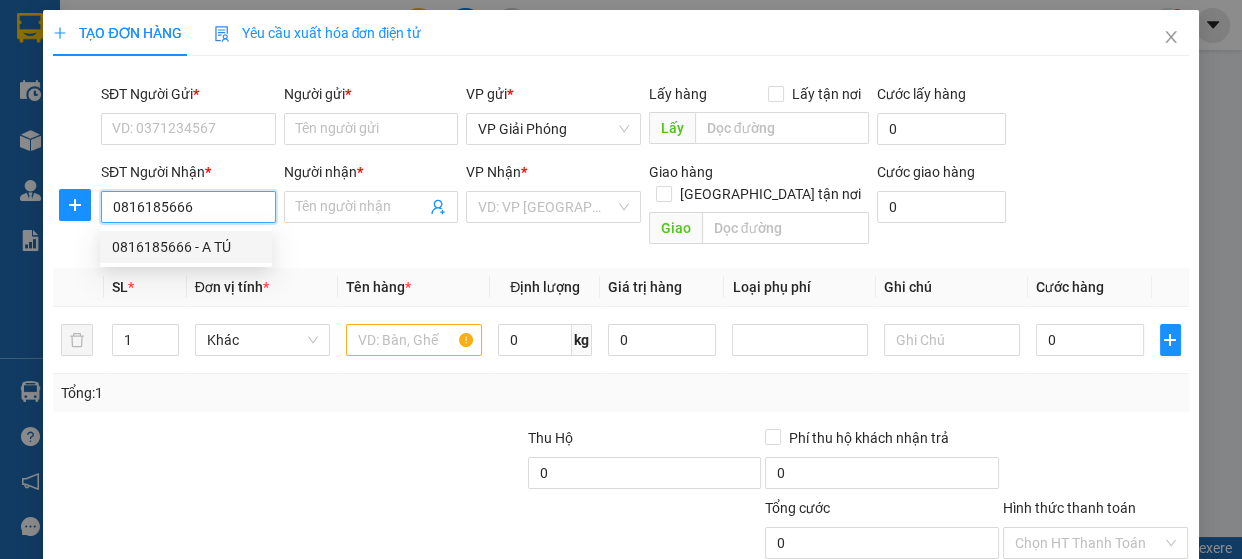 type on "A TÚ" 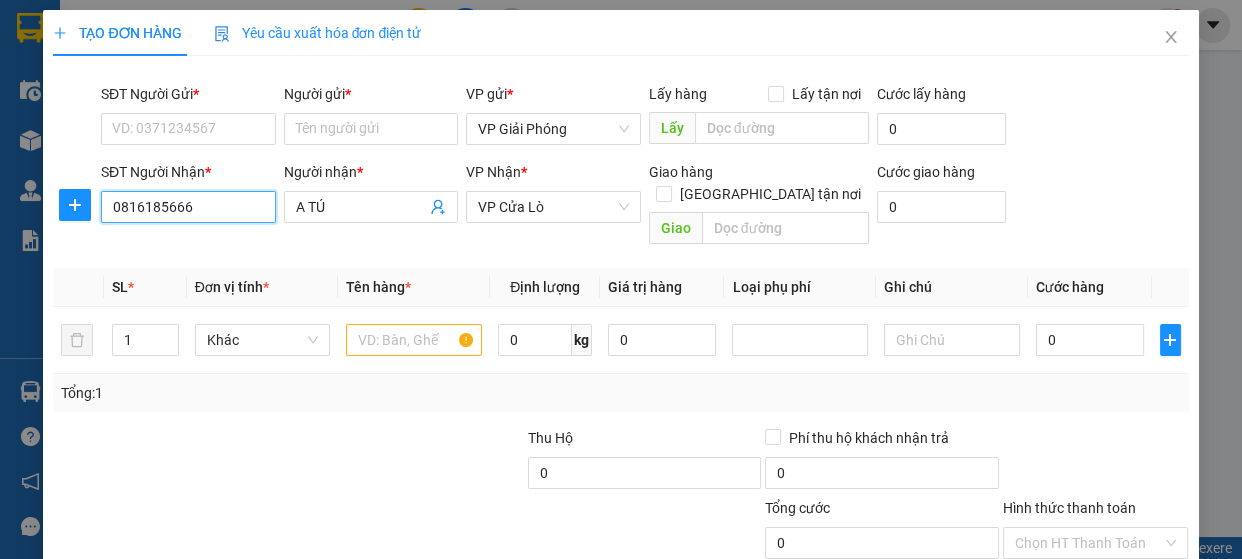 type on "0816185666" 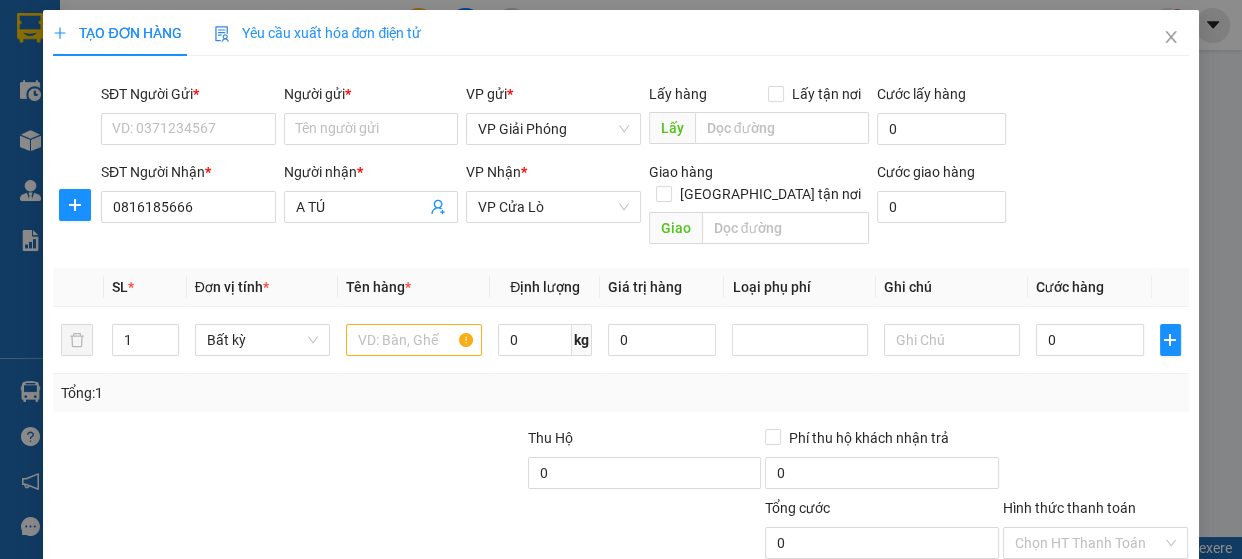 click on "SĐT Người Gửi  *" at bounding box center [188, 98] 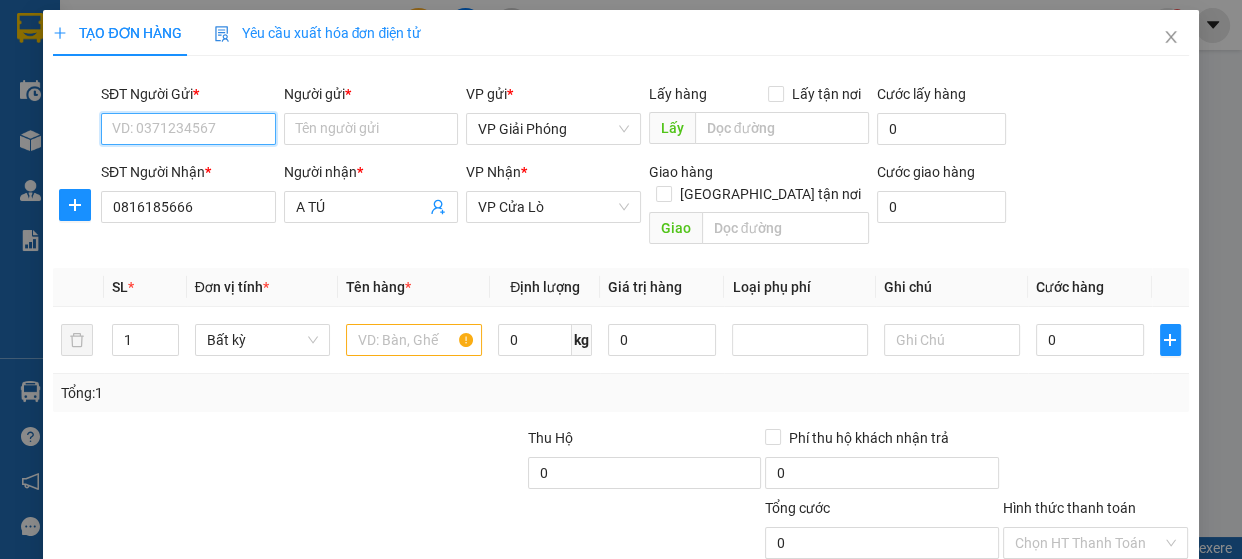 click on "SĐT Người Gửi  *" at bounding box center [188, 129] 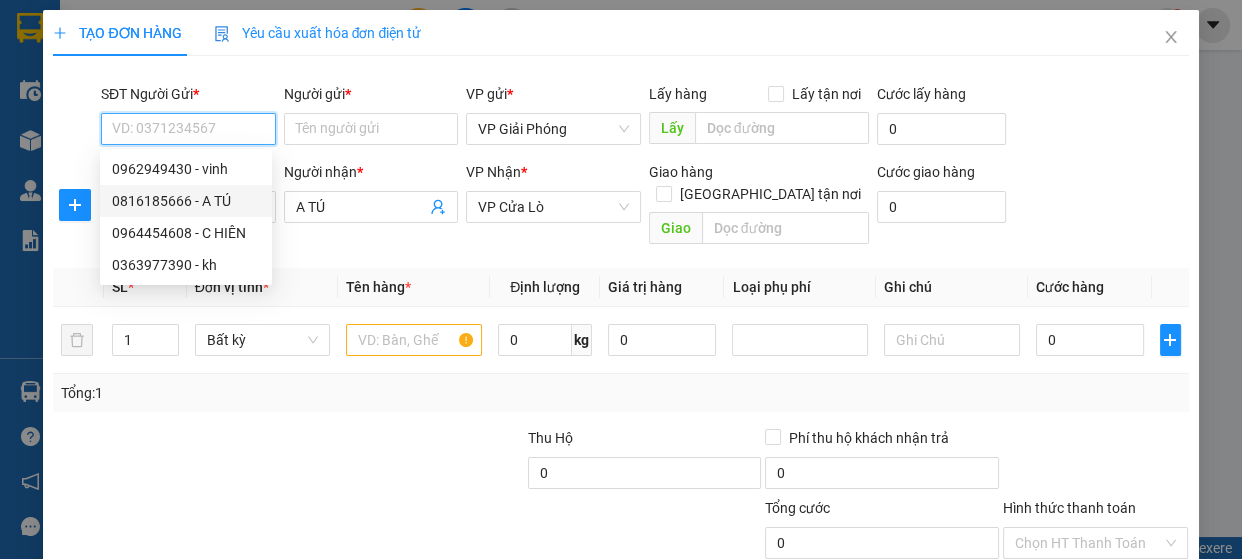 click on "0816185666 - A TÚ" at bounding box center [186, 201] 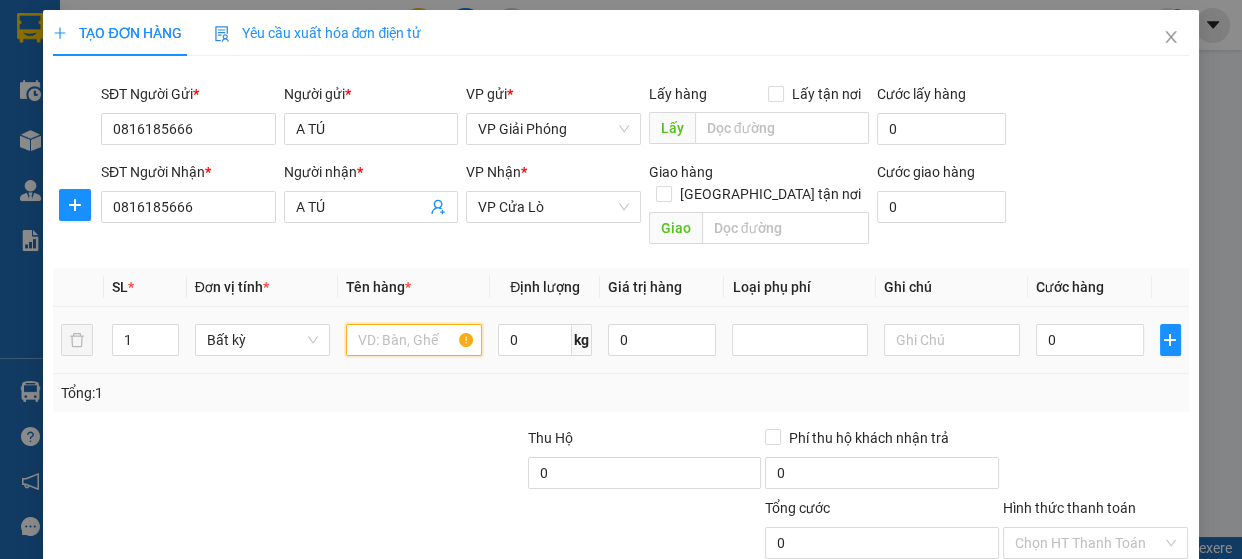 click at bounding box center [414, 340] 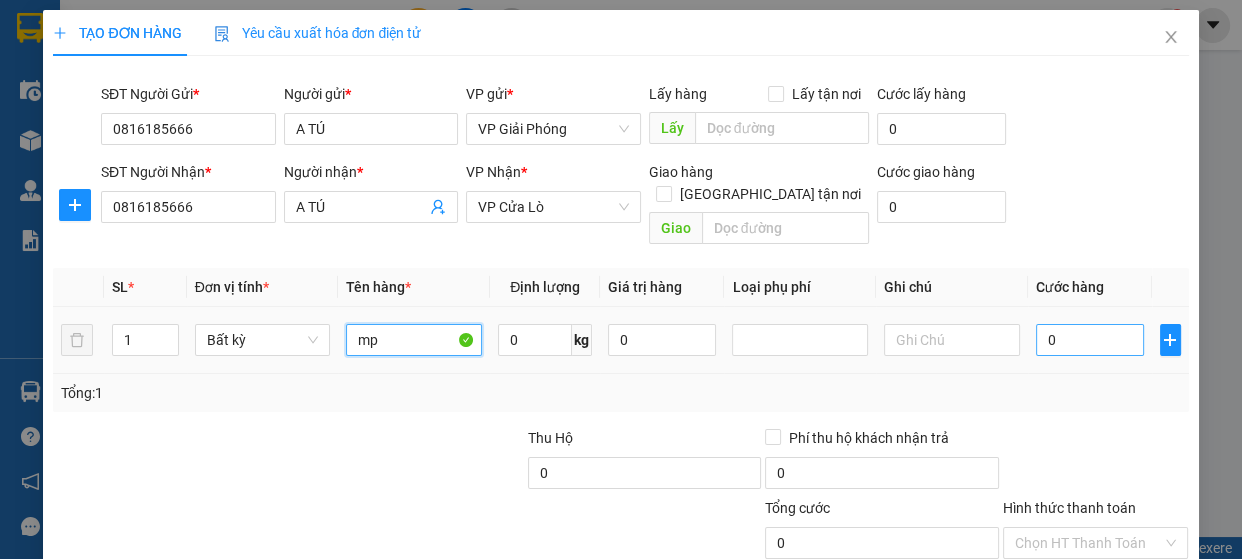 type on "mp" 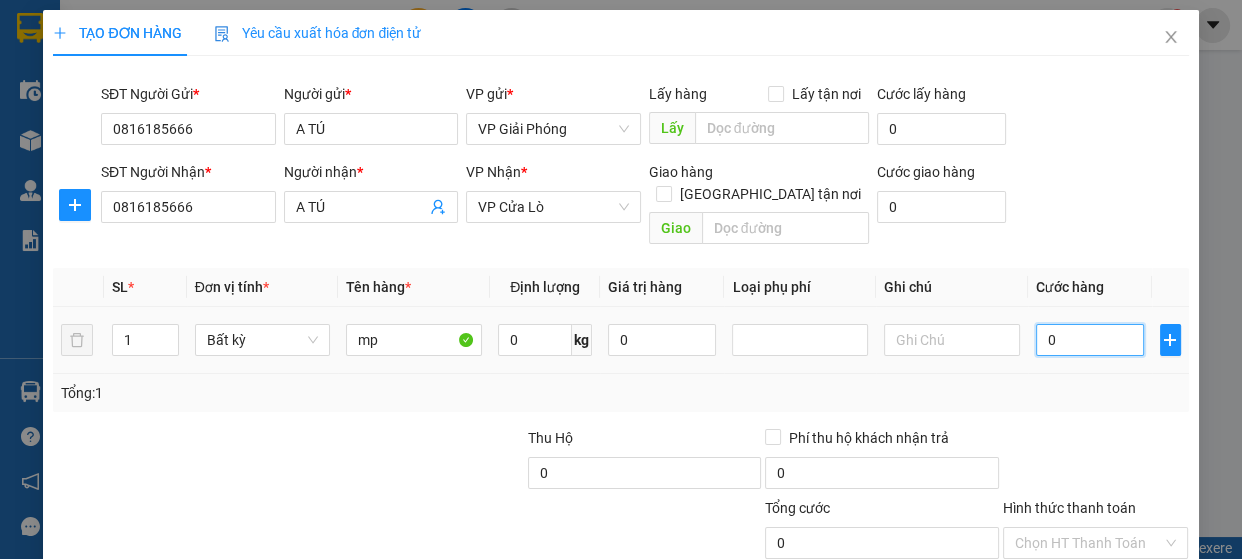 drag, startPoint x: 1040, startPoint y: 325, endPoint x: 1049, endPoint y: 317, distance: 12.0415945 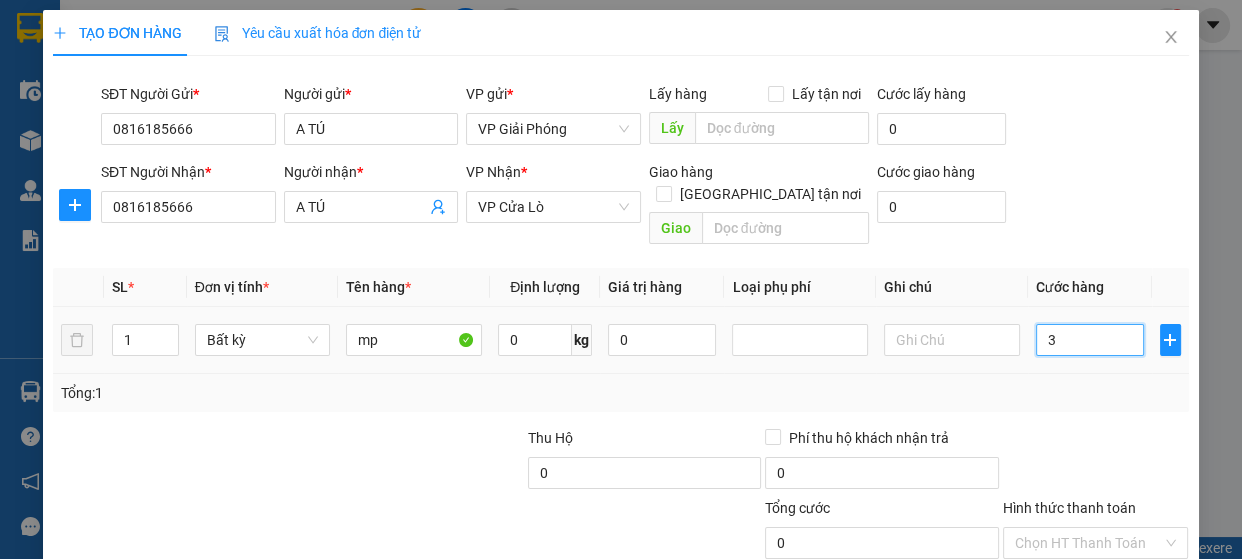 type on "3" 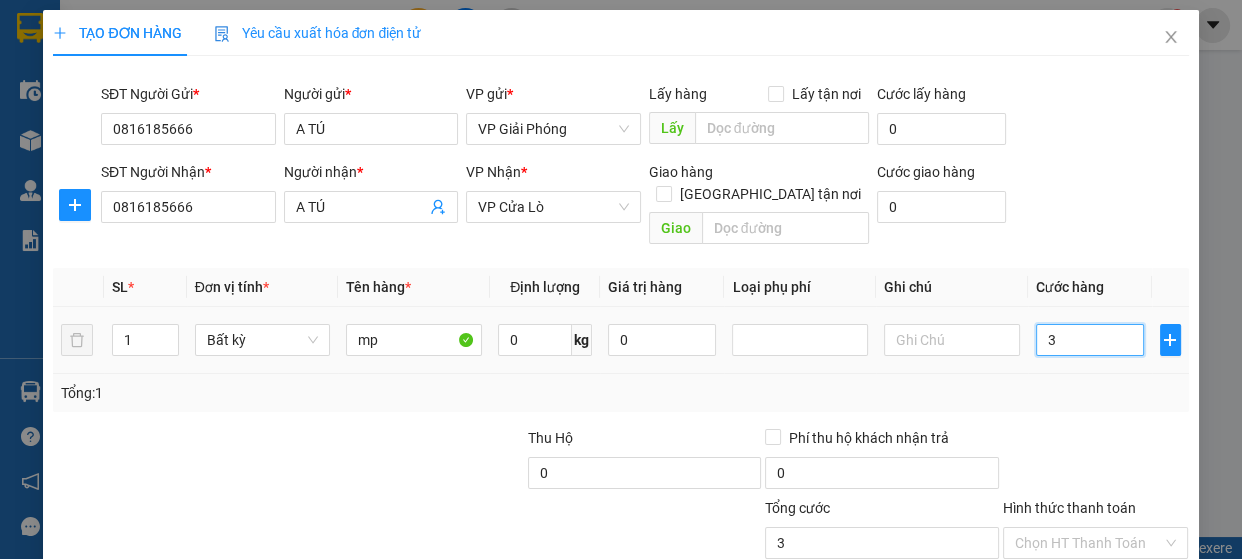 type on "30" 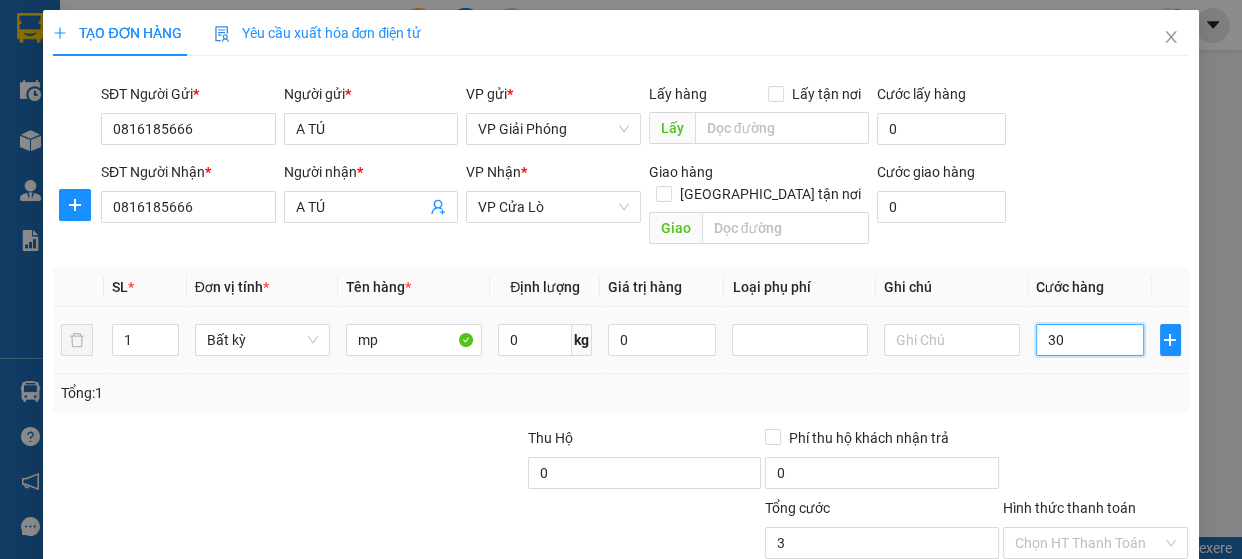 type on "30" 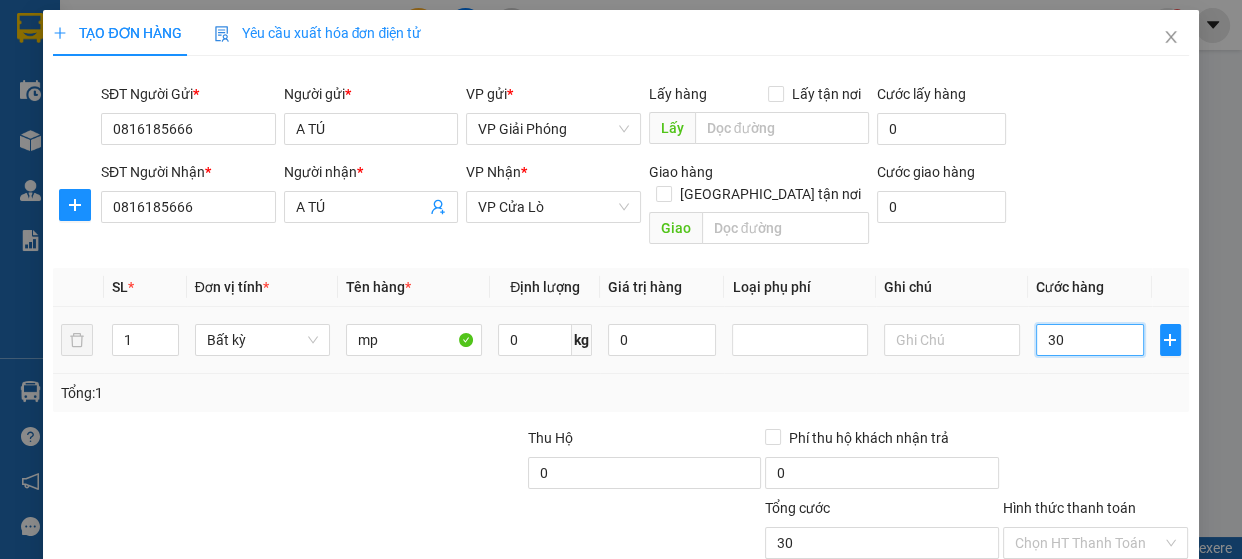 type on "300" 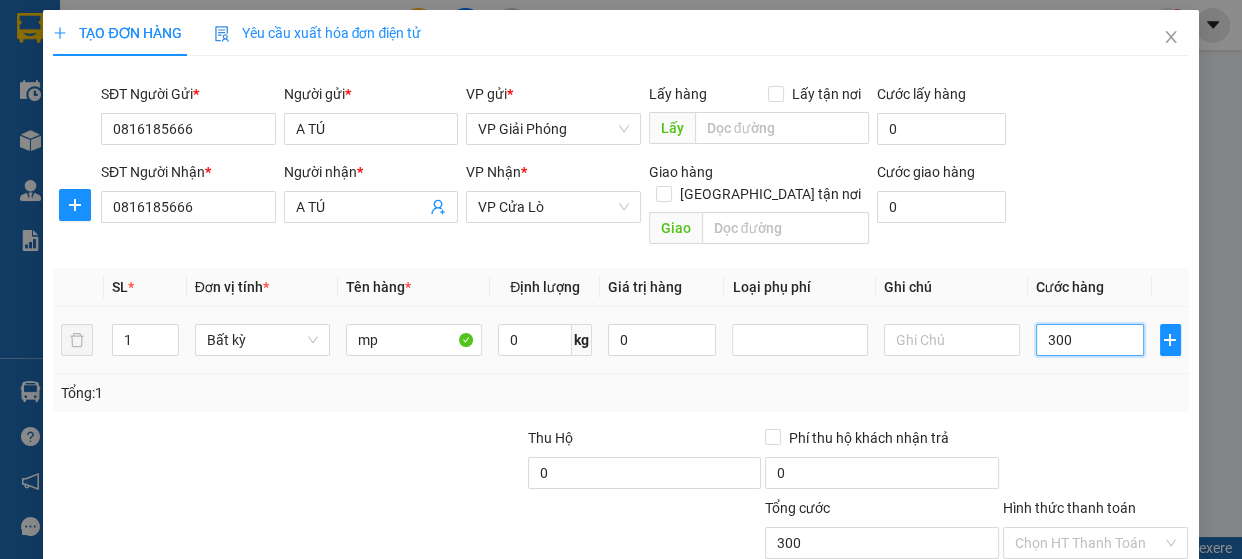 type on "3.000" 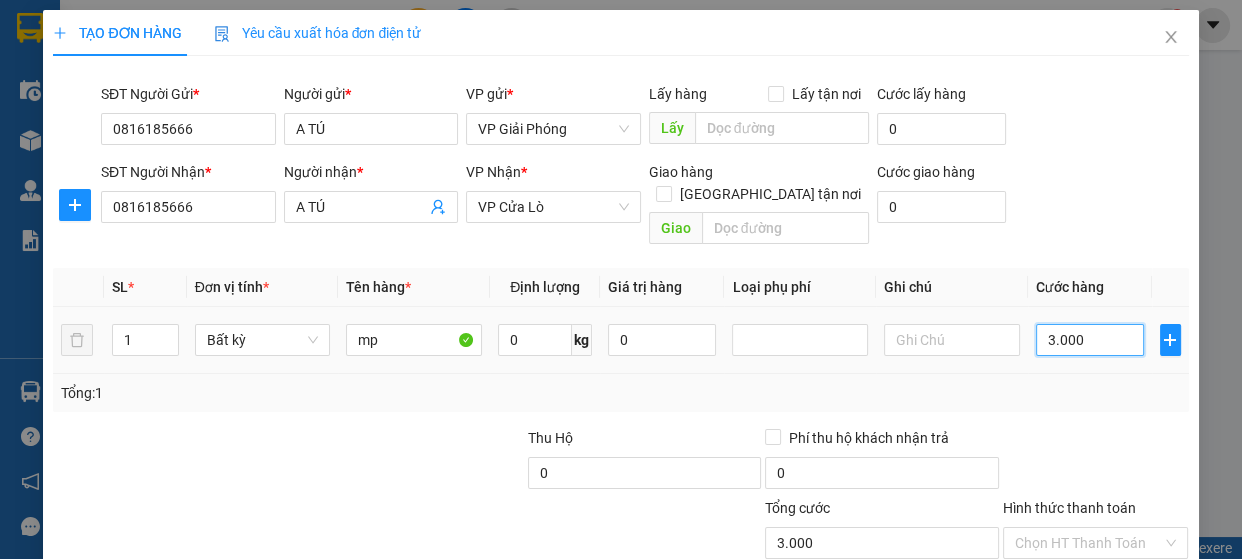 type on "30.000" 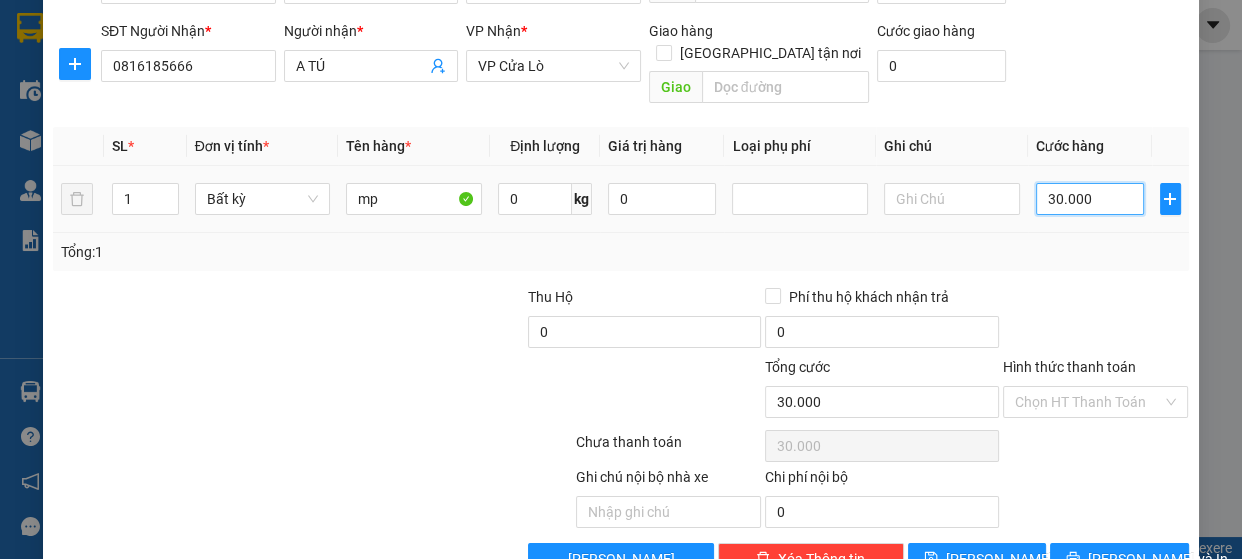 scroll, scrollTop: 172, scrollLeft: 0, axis: vertical 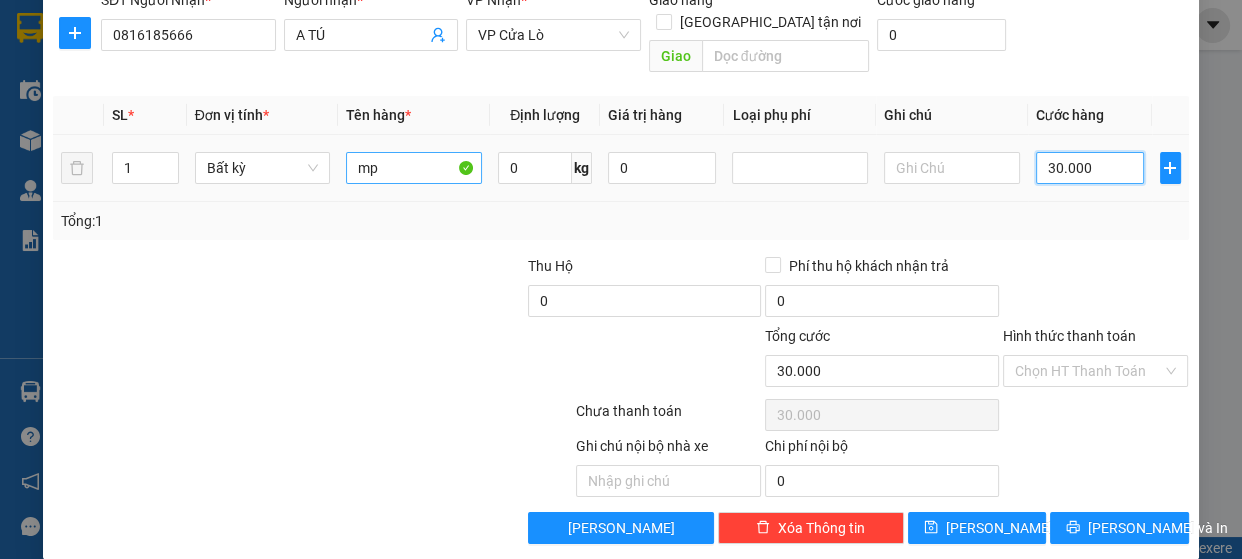 type on "30.000" 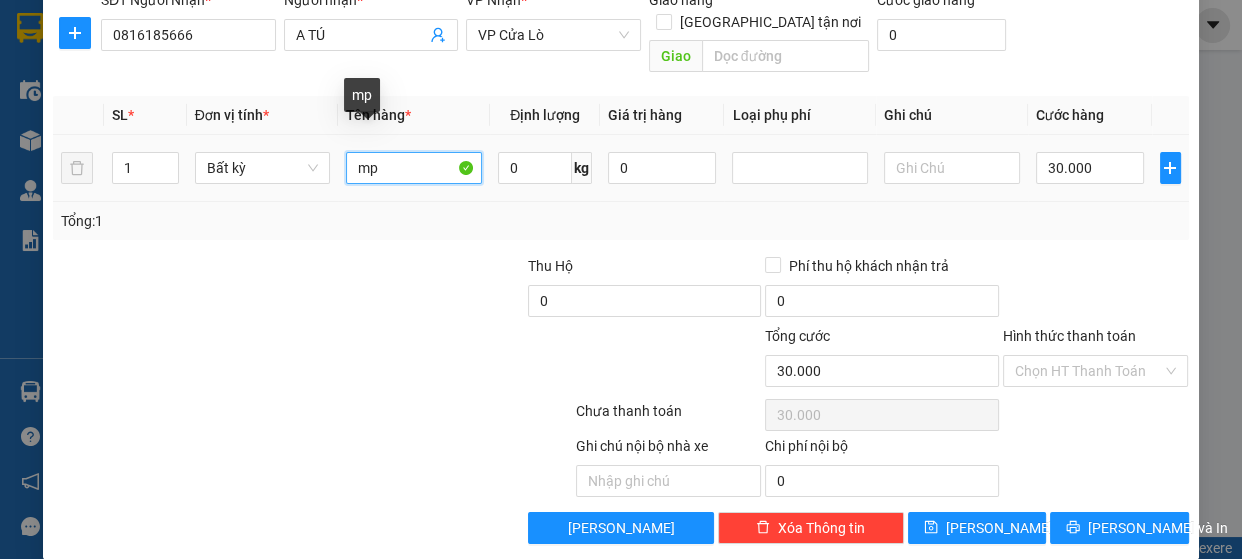 click on "mp" at bounding box center [414, 168] 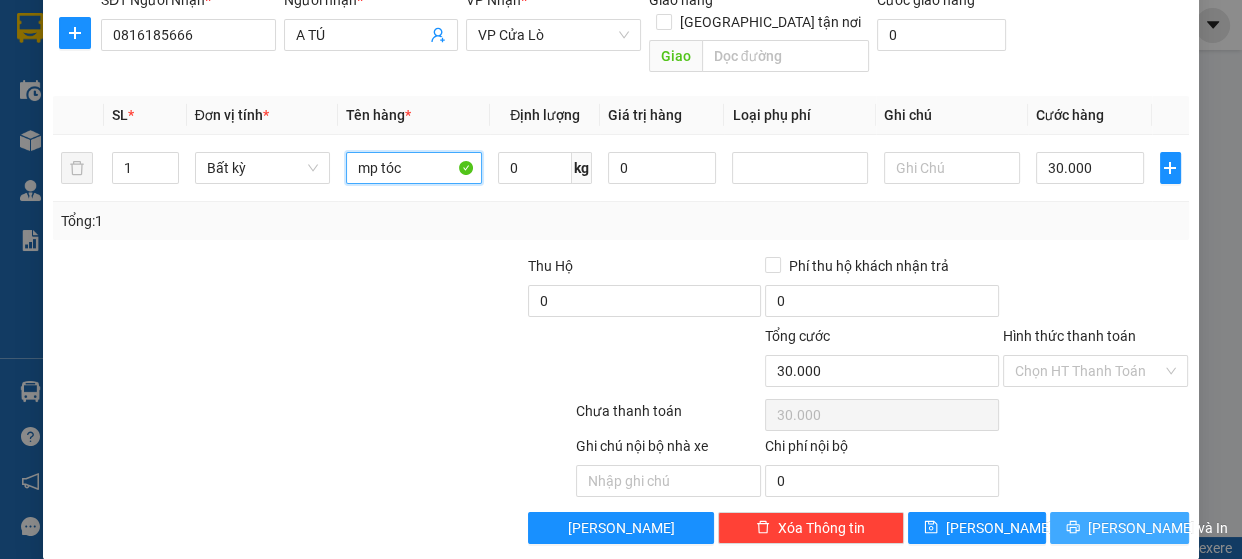 type on "mp tóc" 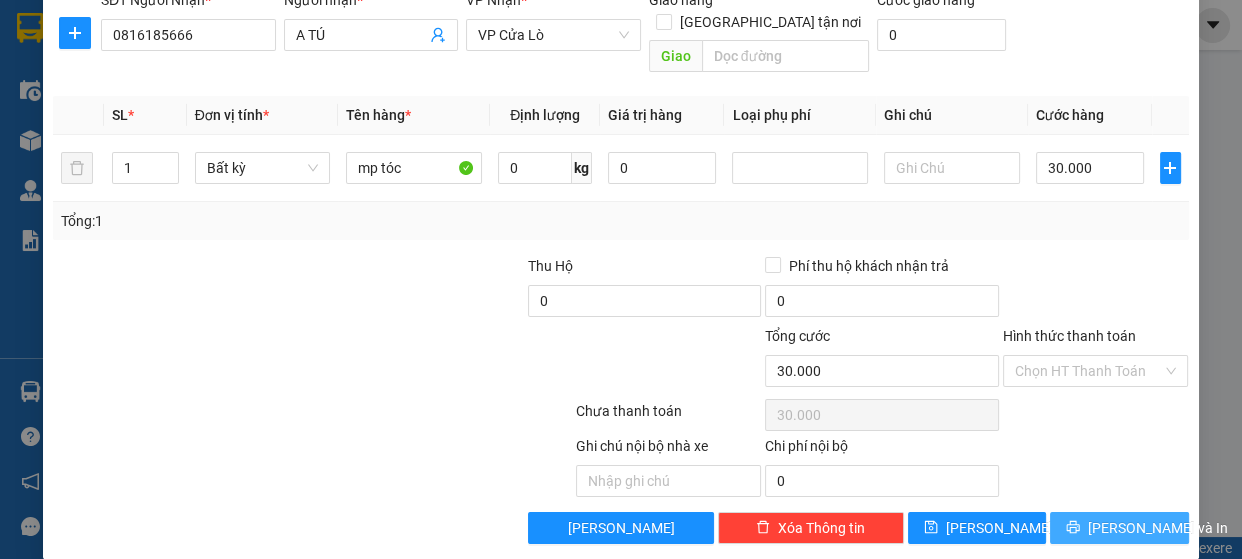 click on "[PERSON_NAME] và In" at bounding box center [1119, 528] 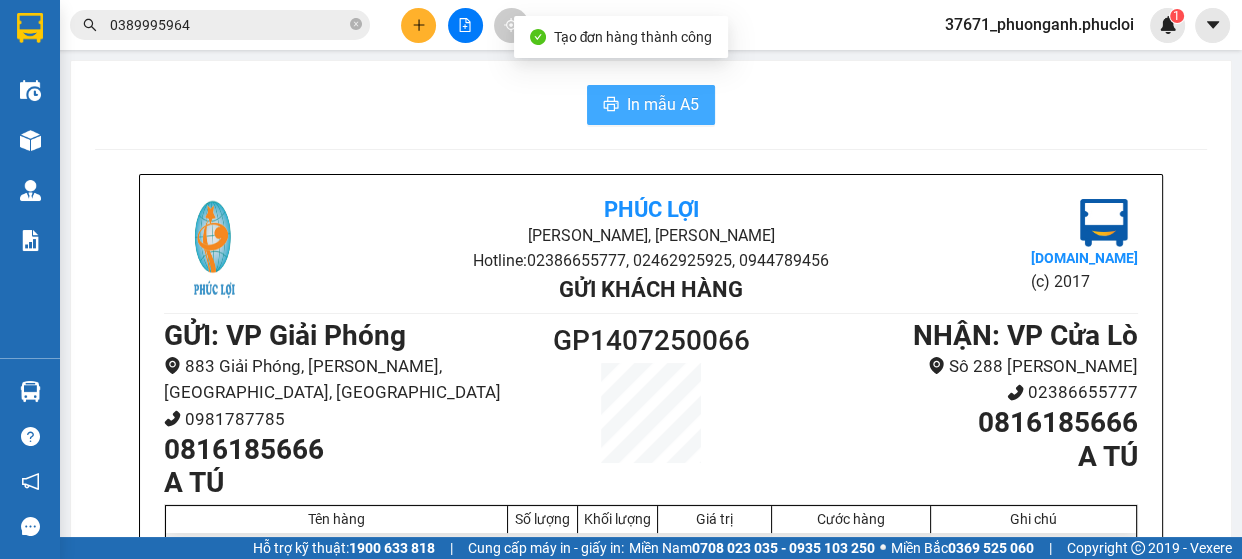 click on "In mẫu A5" at bounding box center (663, 104) 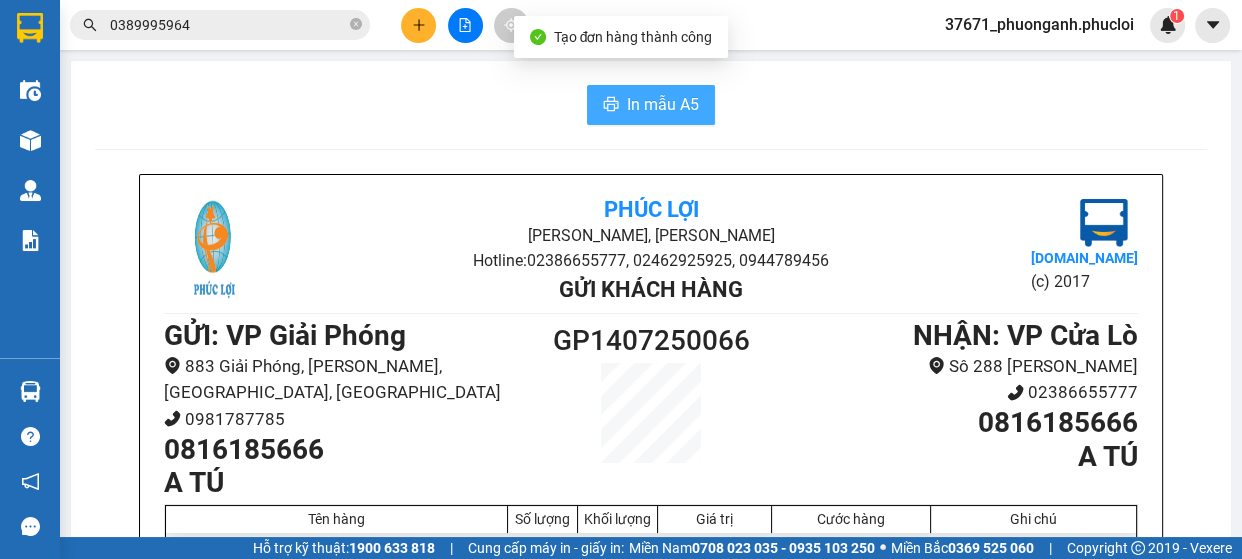 scroll, scrollTop: 0, scrollLeft: 0, axis: both 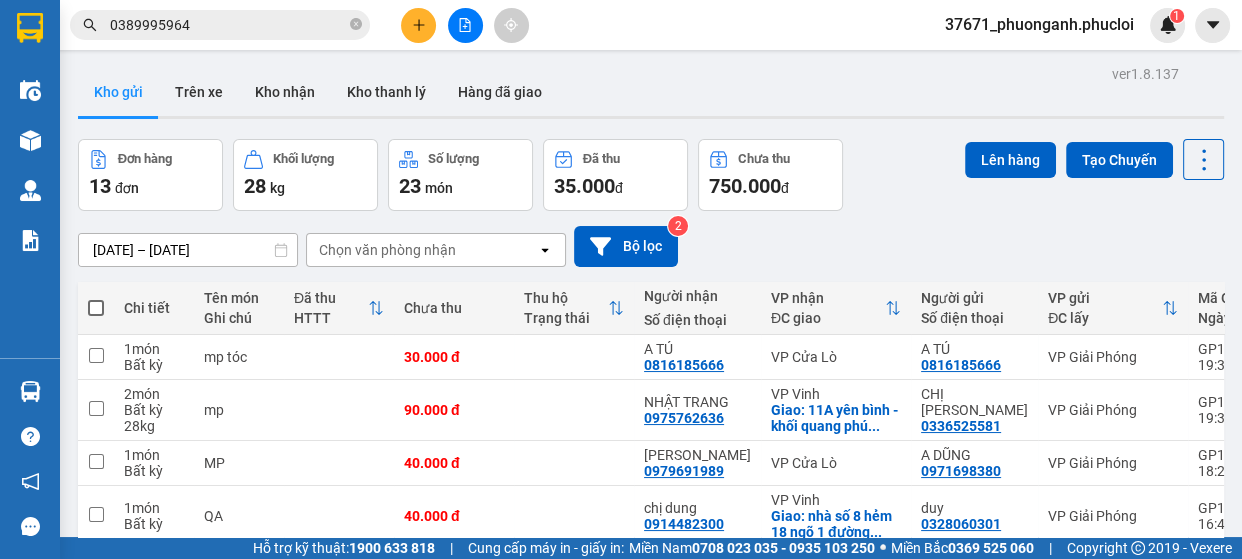 click at bounding box center [96, 308] 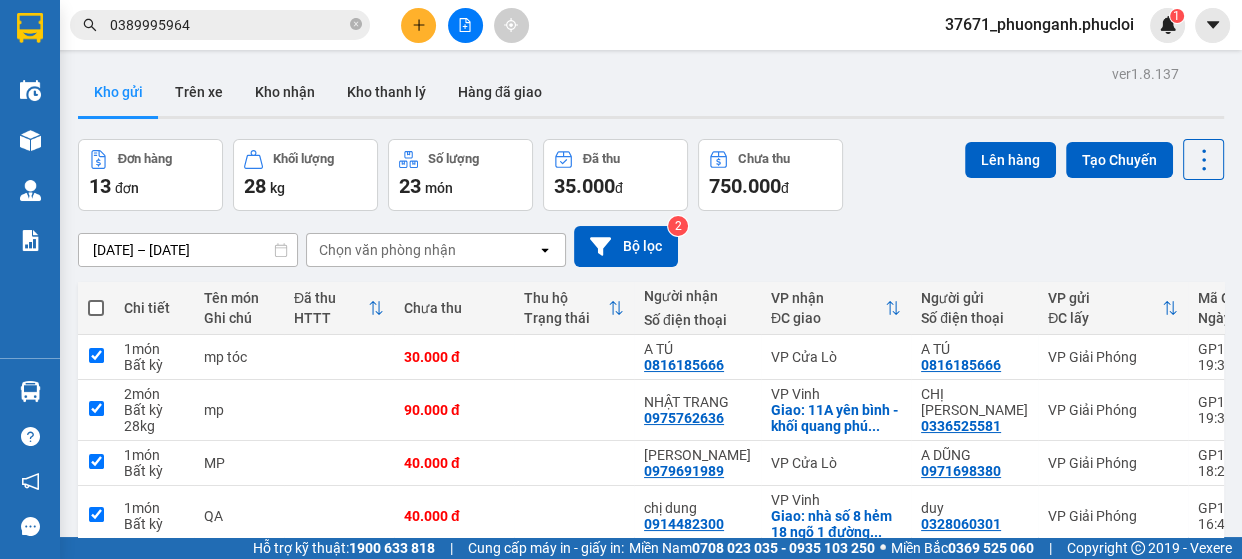 checkbox on "true" 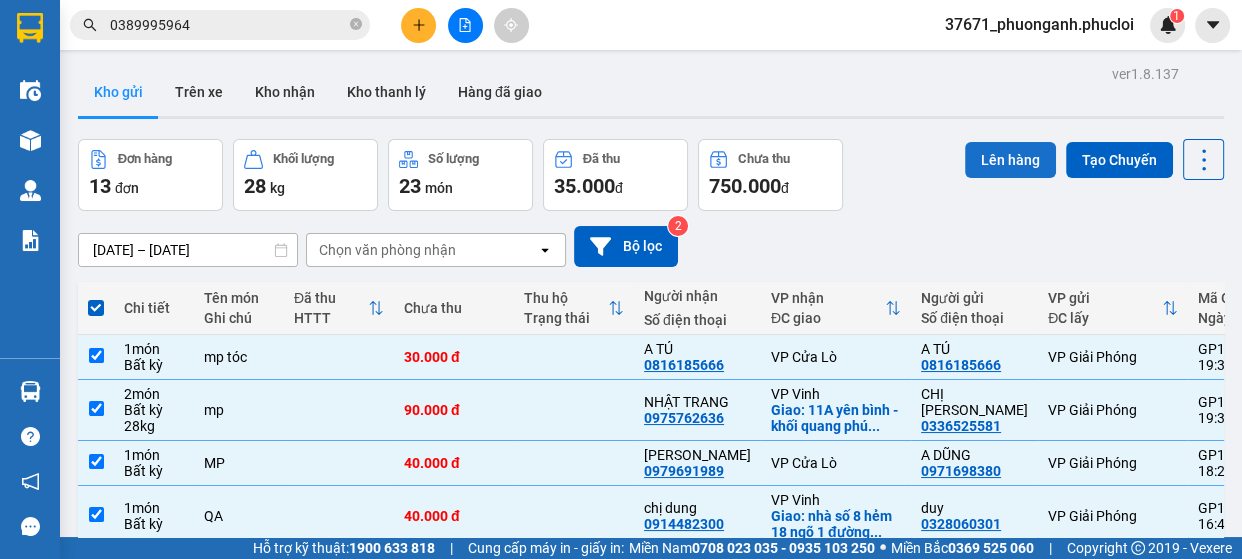 click on "Lên hàng" at bounding box center (1010, 160) 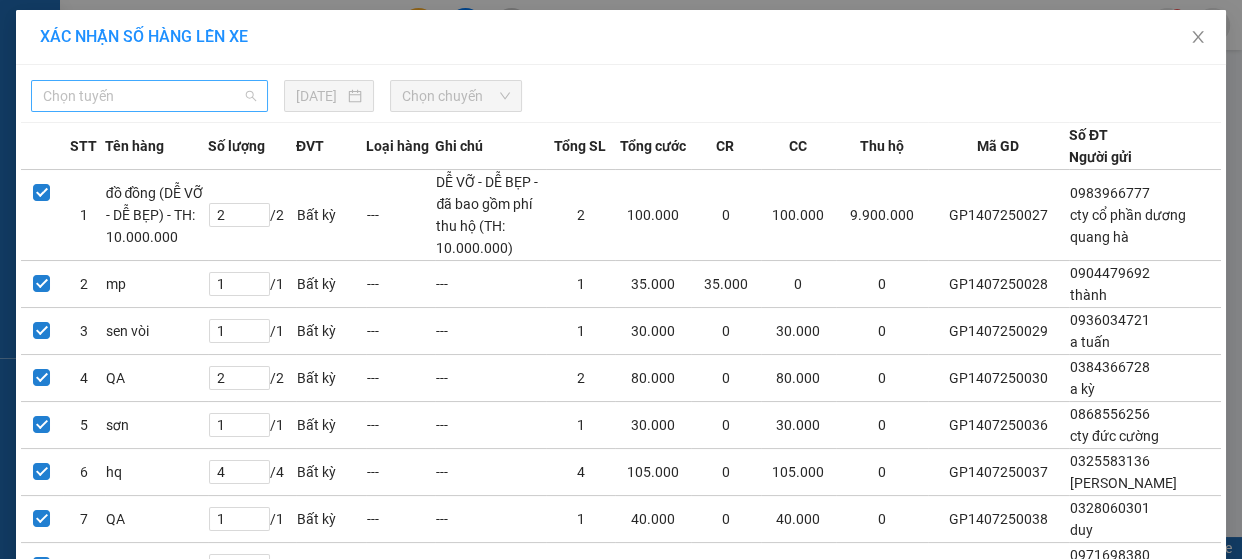 click on "Chọn tuyến" at bounding box center (149, 96) 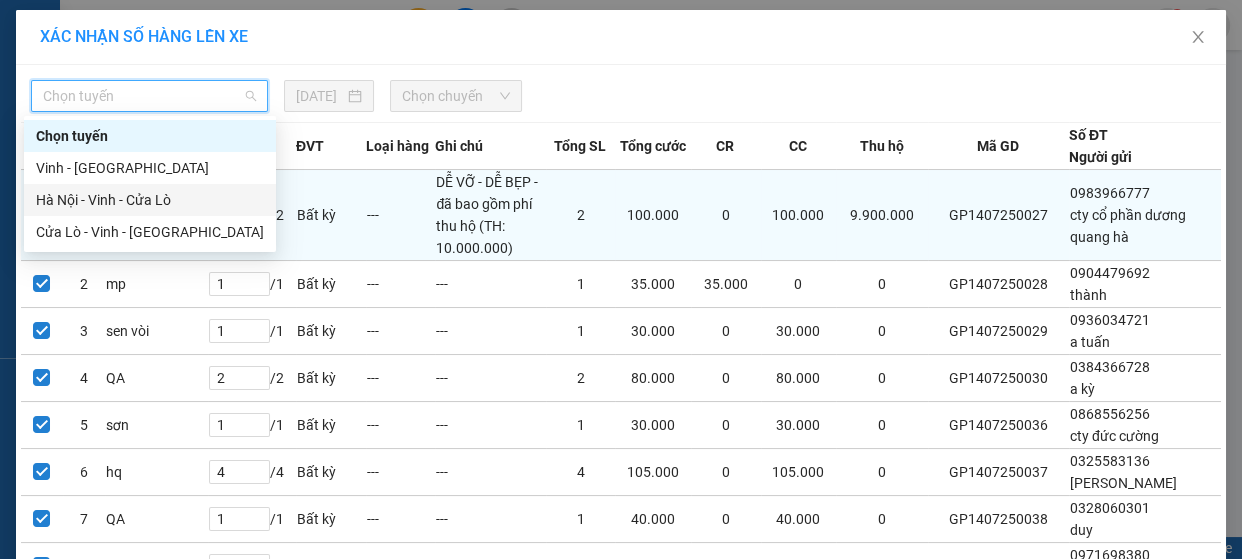 click on "Hà Nội - Vinh - Cửa Lò" at bounding box center [150, 200] 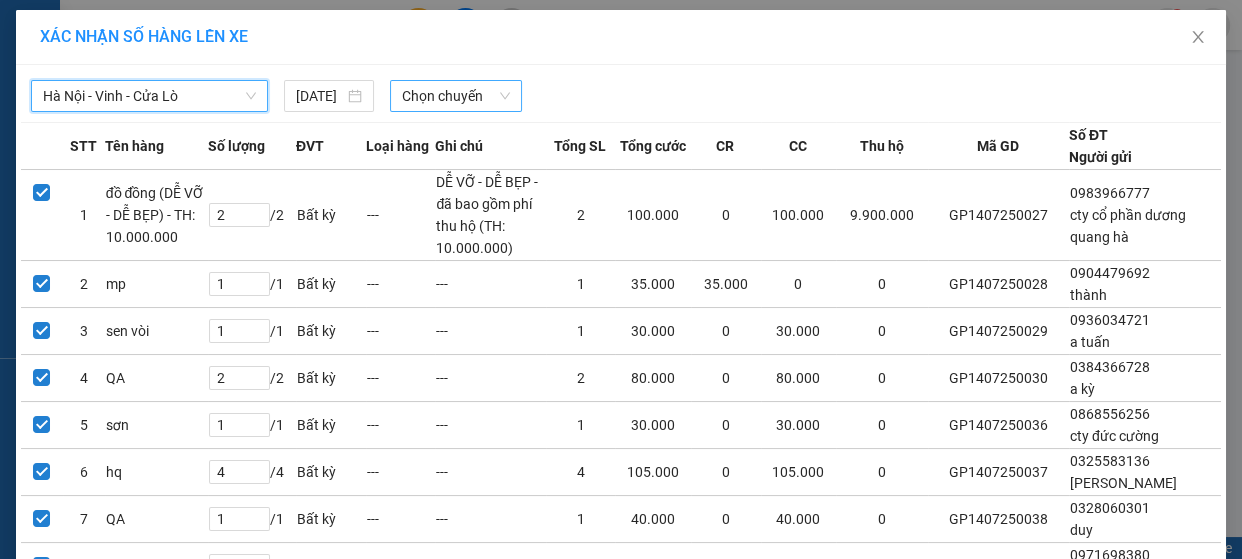 click on "Chọn chuyến" at bounding box center (456, 96) 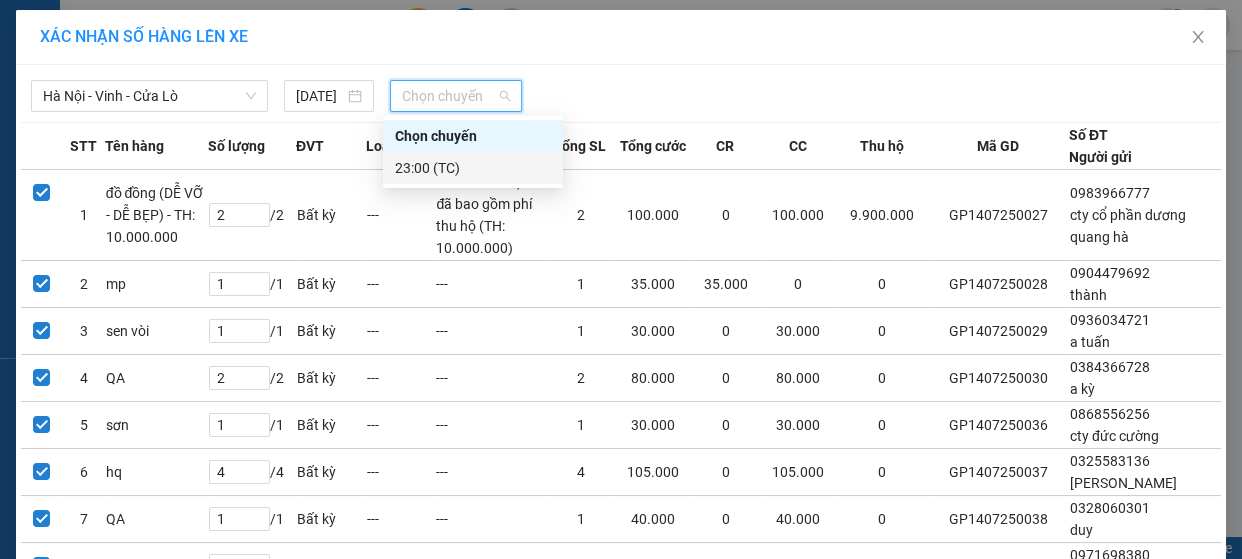 click on "23:00   (TC)" at bounding box center (473, 168) 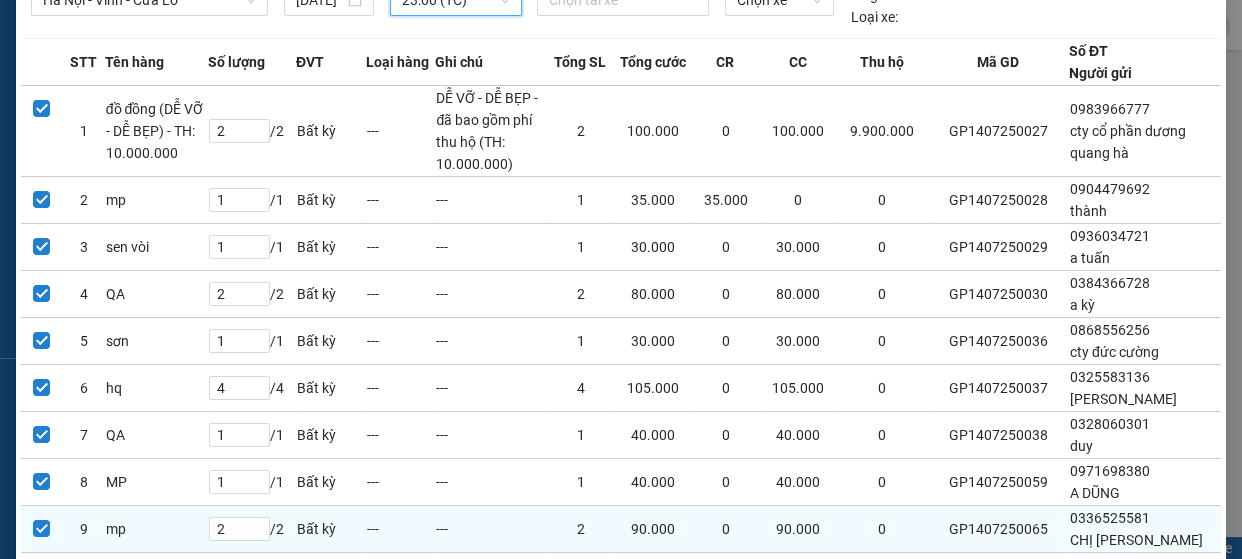 scroll, scrollTop: 271, scrollLeft: 0, axis: vertical 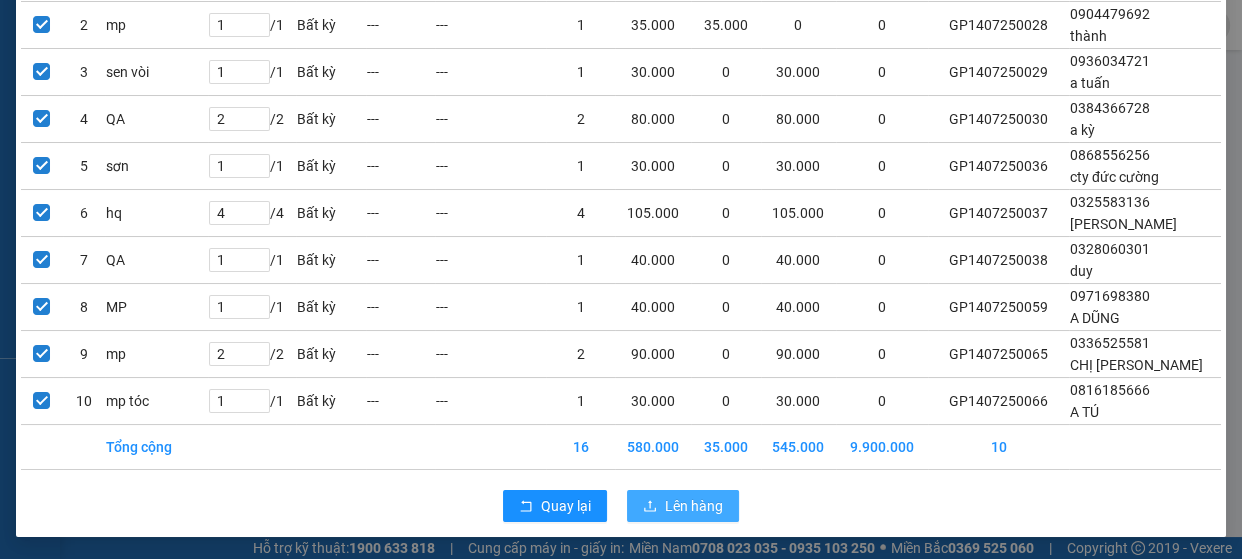 click on "Lên hàng" at bounding box center [694, 506] 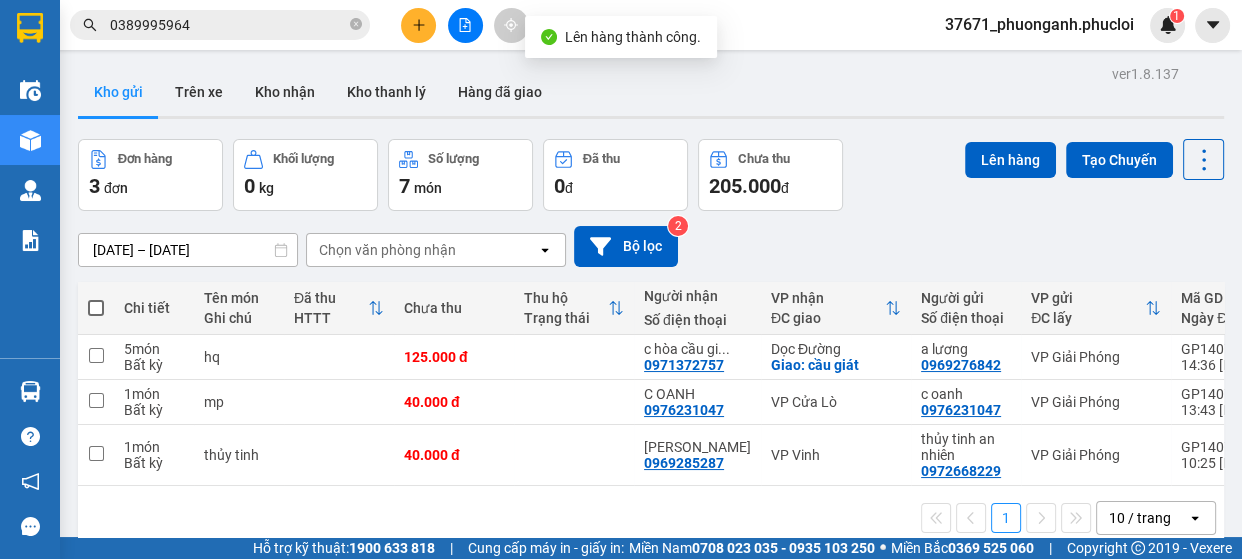click at bounding box center [96, 308] 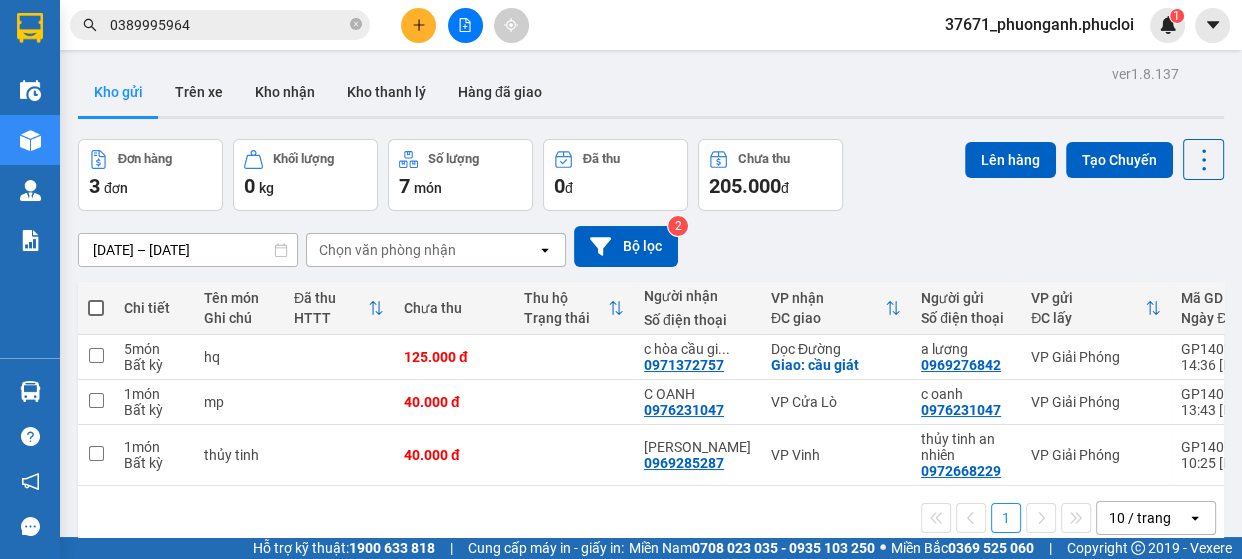 click at bounding box center (96, 308) 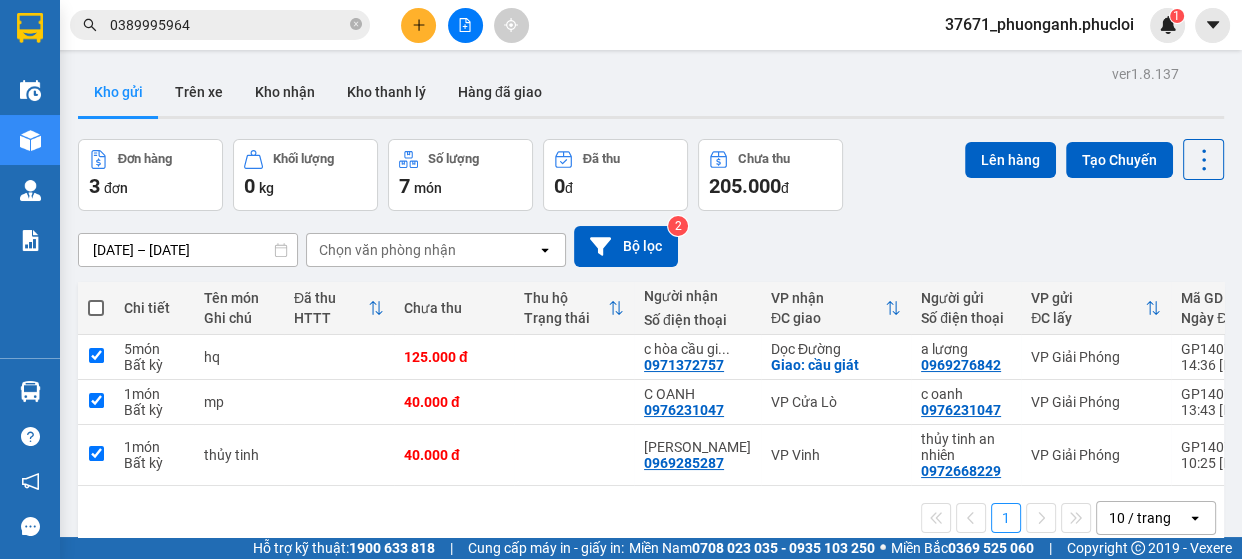 checkbox on "true" 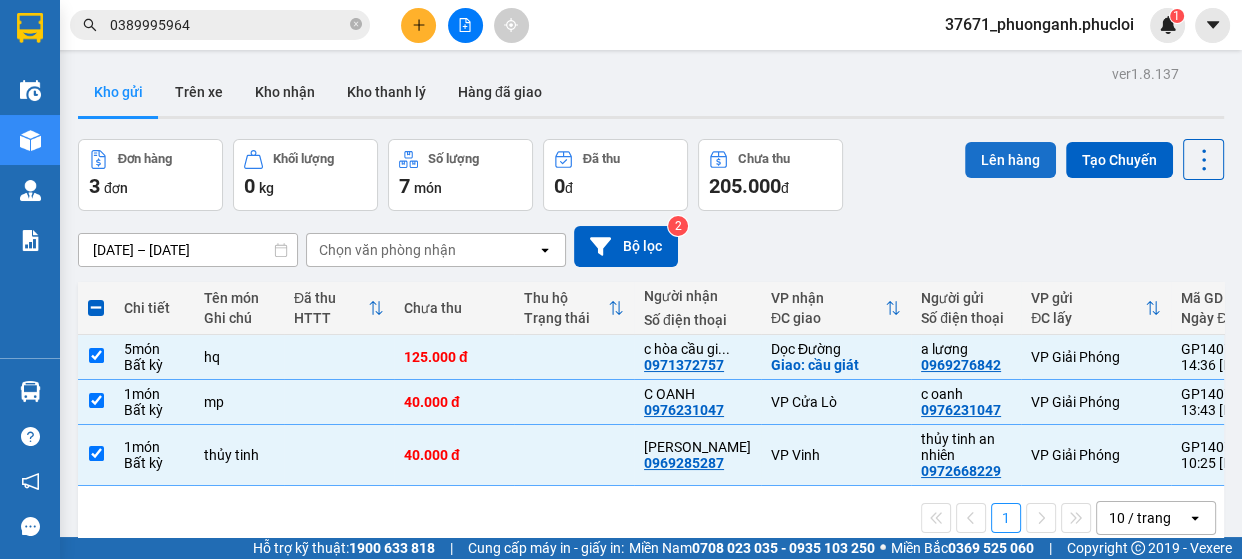 click on "Lên hàng" at bounding box center (1010, 160) 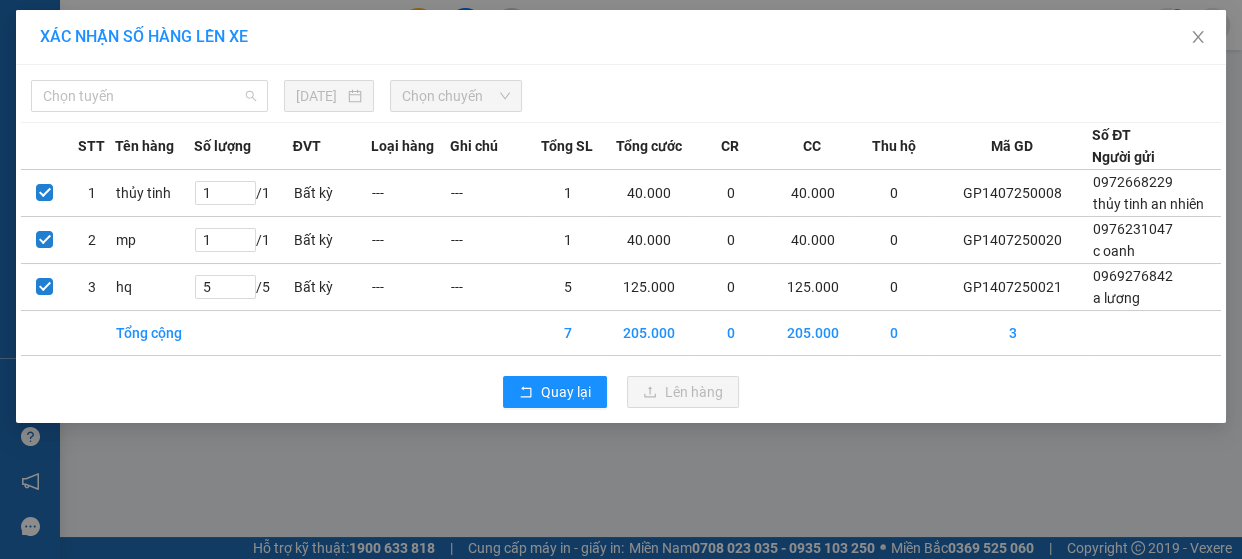 drag, startPoint x: 168, startPoint y: 101, endPoint x: 175, endPoint y: 167, distance: 66.37017 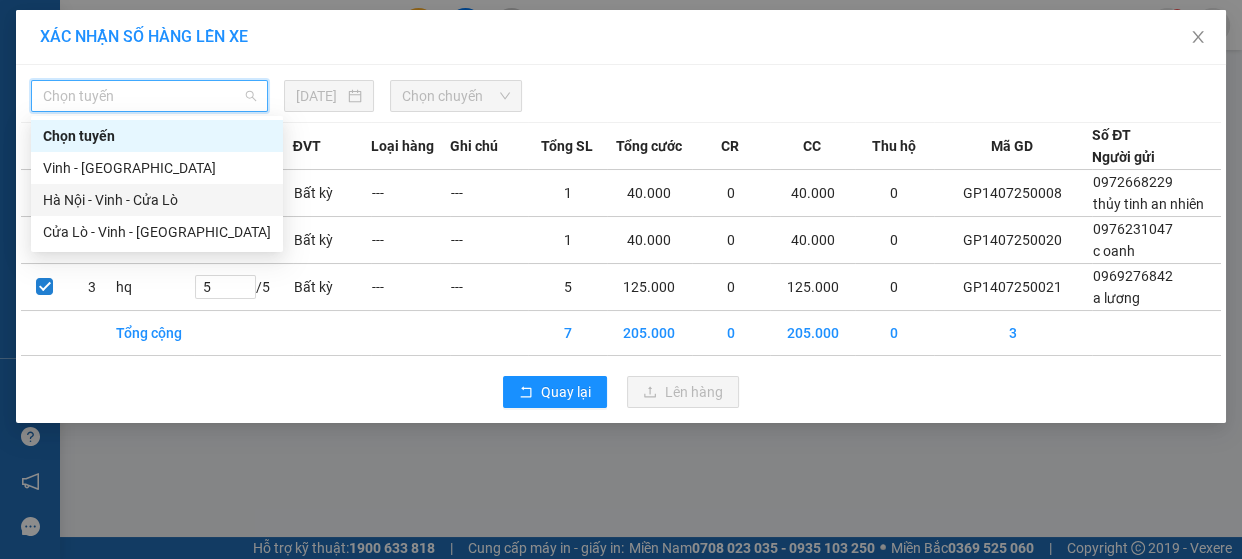 click on "Hà Nội - Vinh - Cửa Lò" at bounding box center (157, 200) 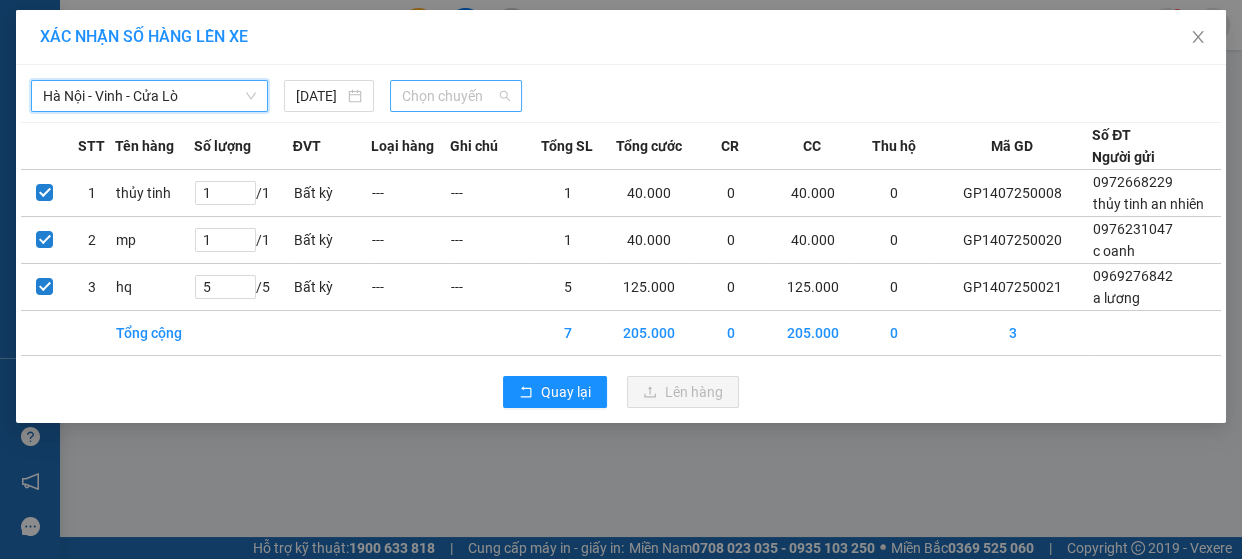 click on "Chọn chuyến" at bounding box center [456, 96] 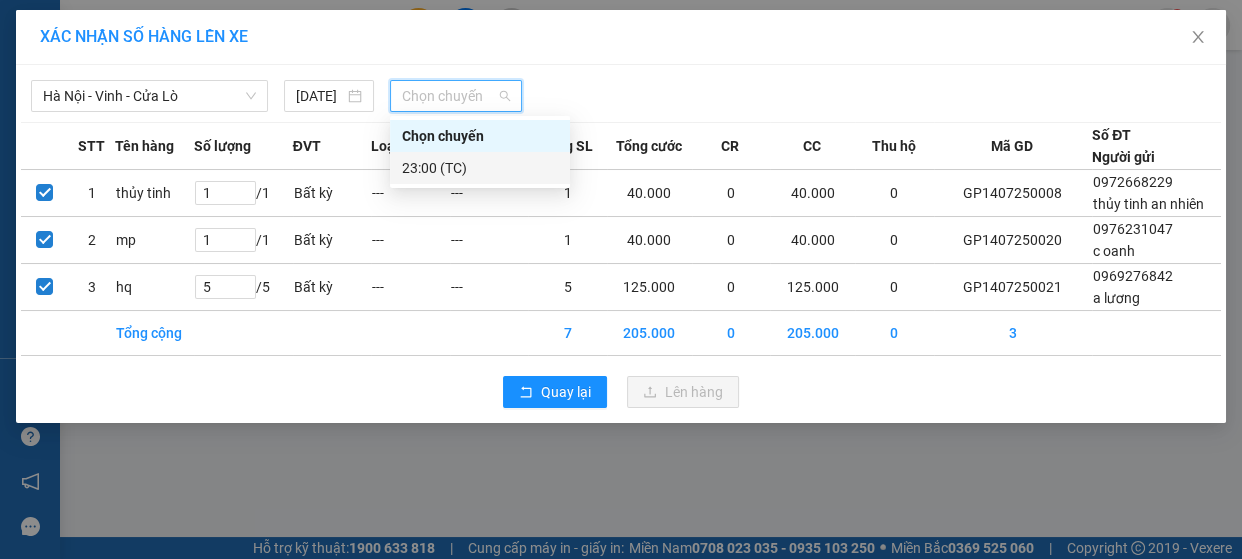 drag, startPoint x: 457, startPoint y: 166, endPoint x: 677, endPoint y: 377, distance: 304.82947 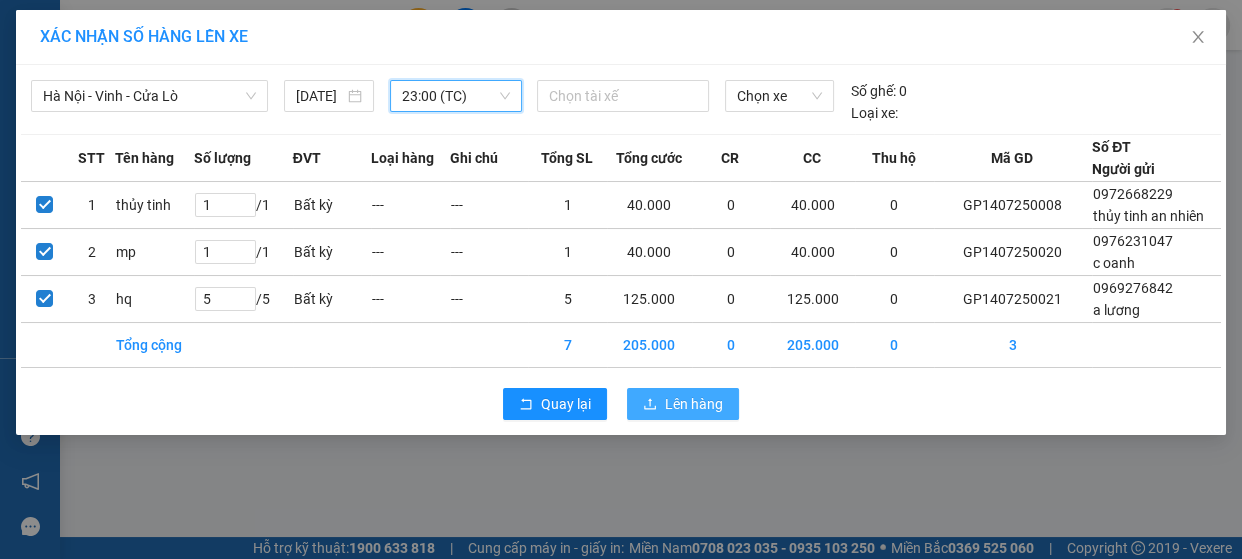 click on "Lên hàng" at bounding box center (694, 404) 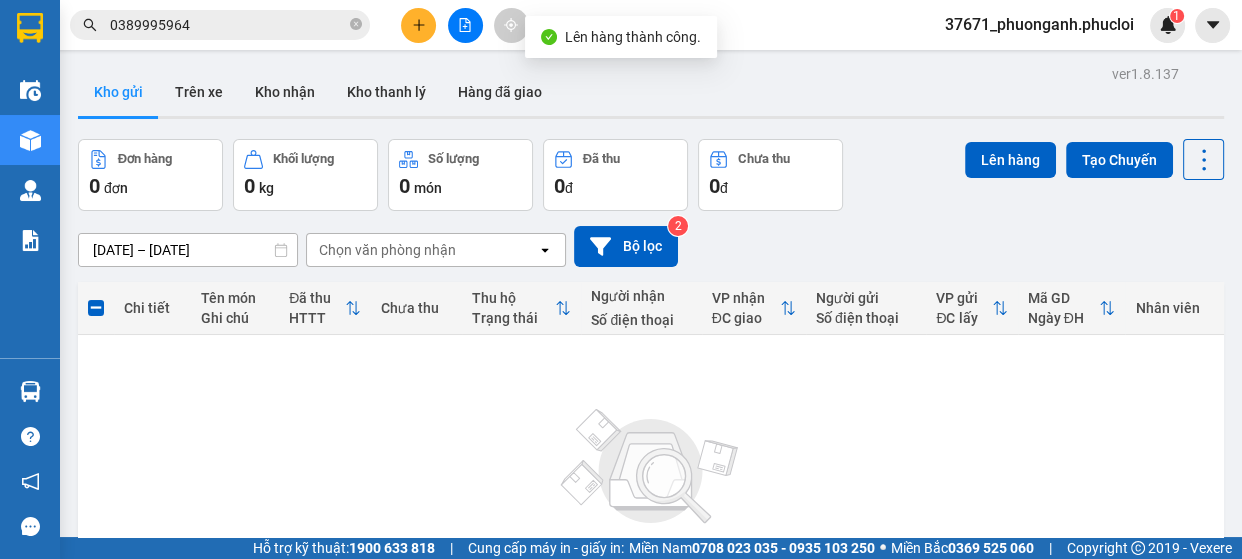 click at bounding box center (465, 25) 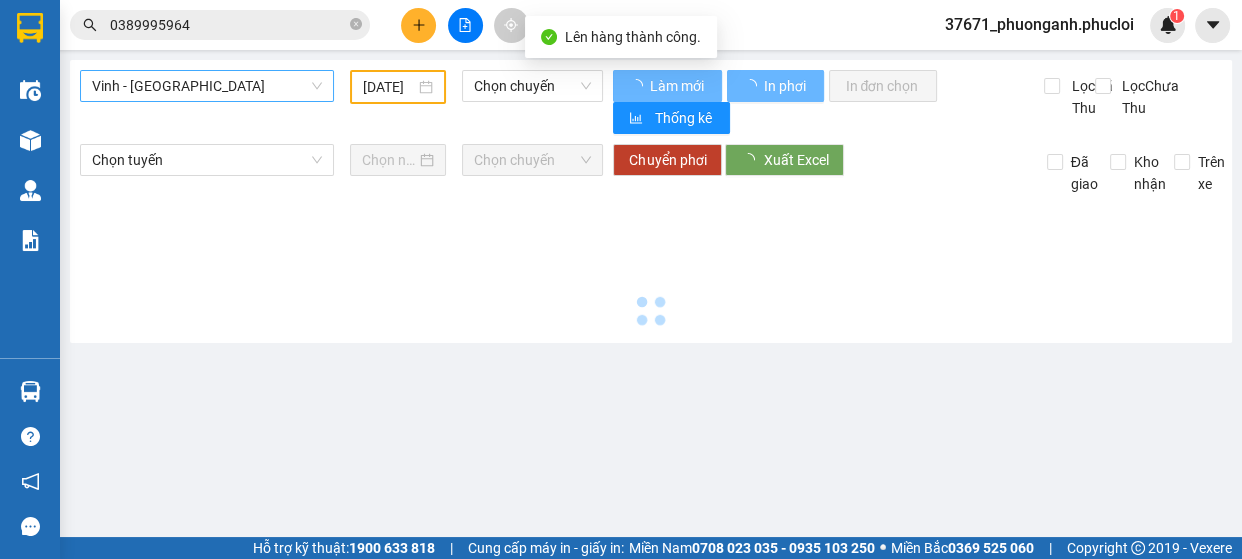 type on "[DATE]" 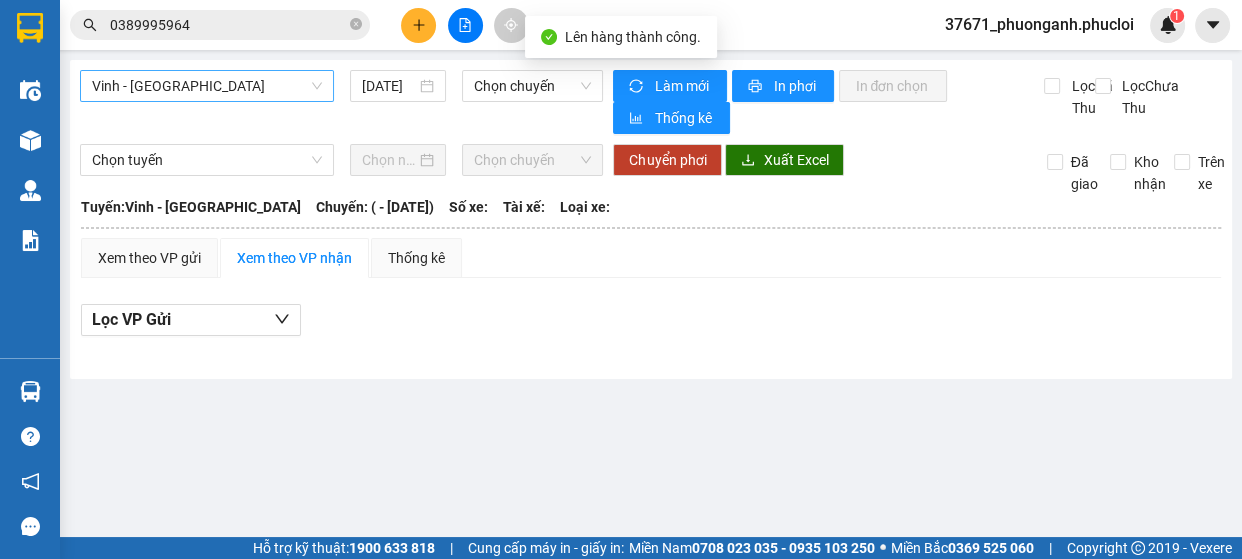 click on "Vinh - [GEOGRAPHIC_DATA]" at bounding box center (207, 86) 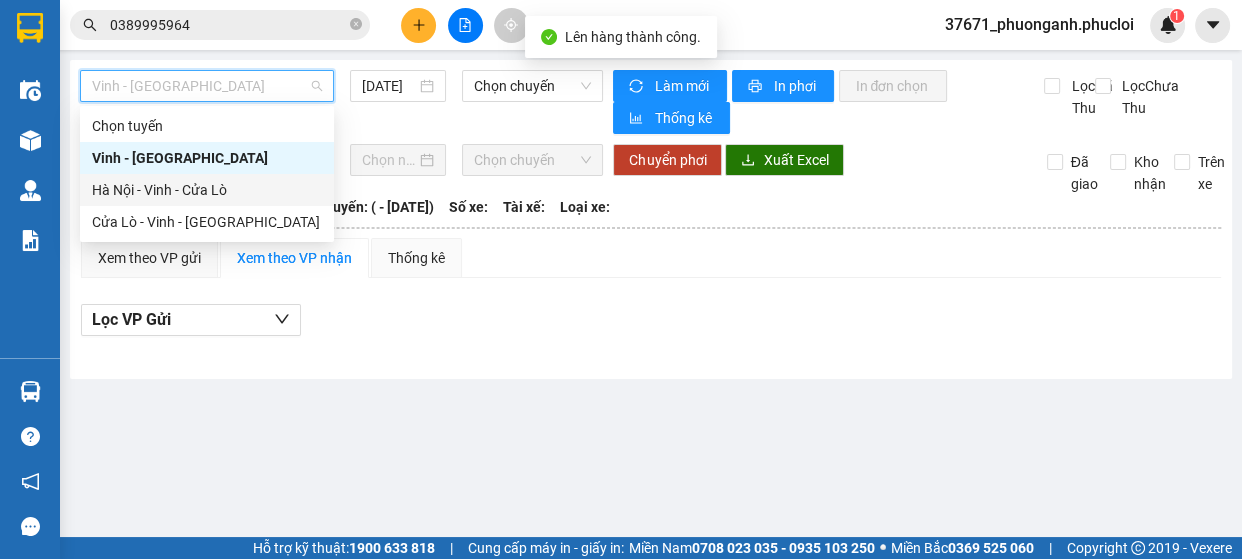 click on "Hà Nội - Vinh - Cửa Lò" at bounding box center (207, 190) 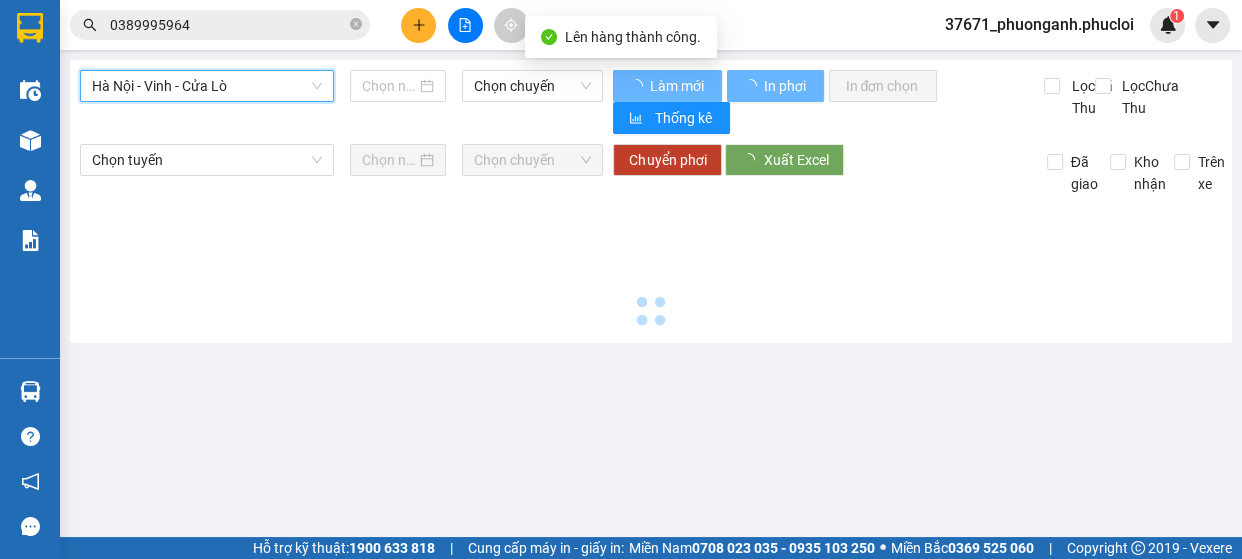 type on "[DATE]" 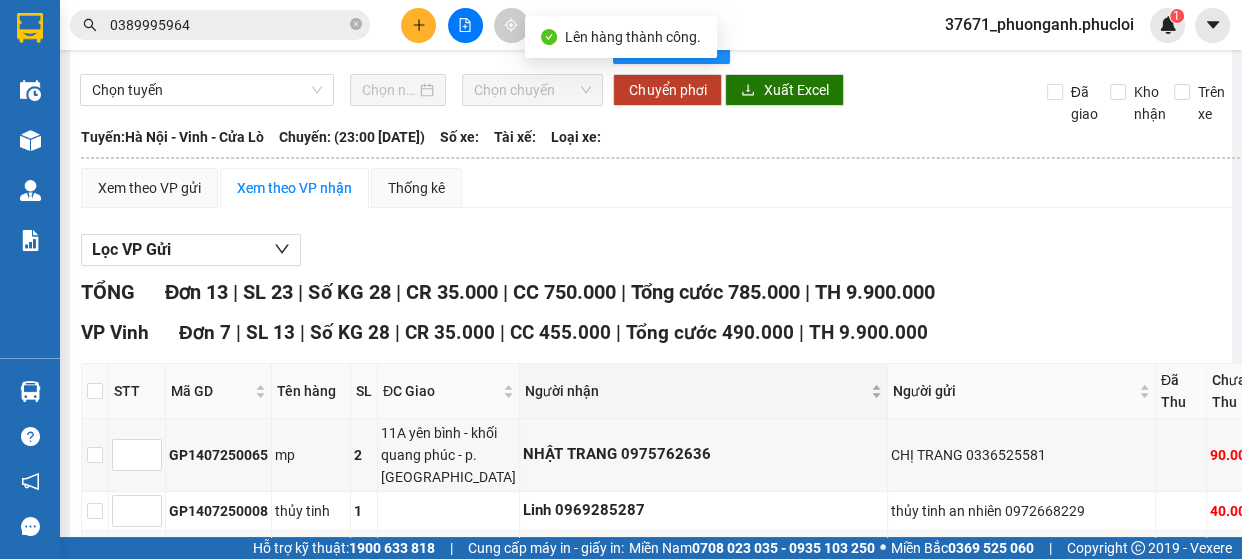 scroll, scrollTop: 90, scrollLeft: 0, axis: vertical 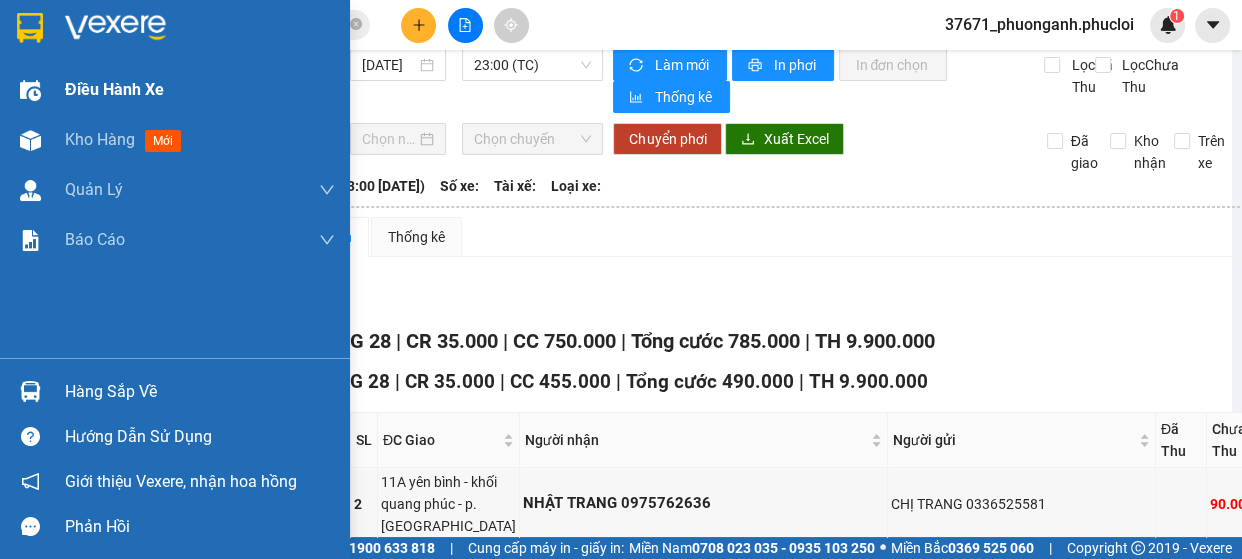 click on "Điều hành xe" at bounding box center [200, 90] 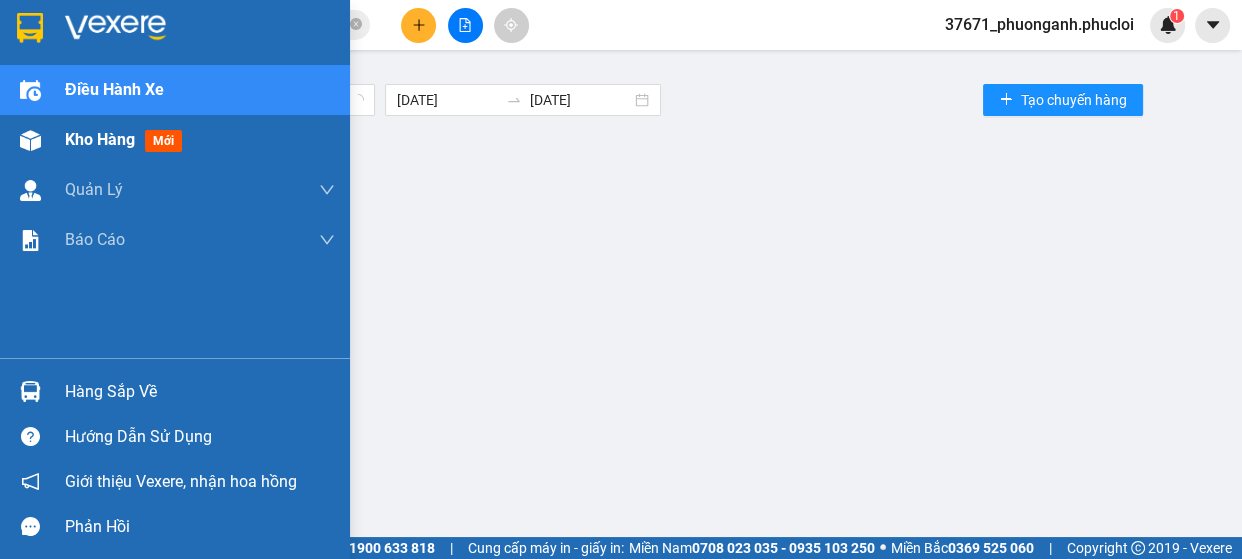 scroll, scrollTop: 0, scrollLeft: 0, axis: both 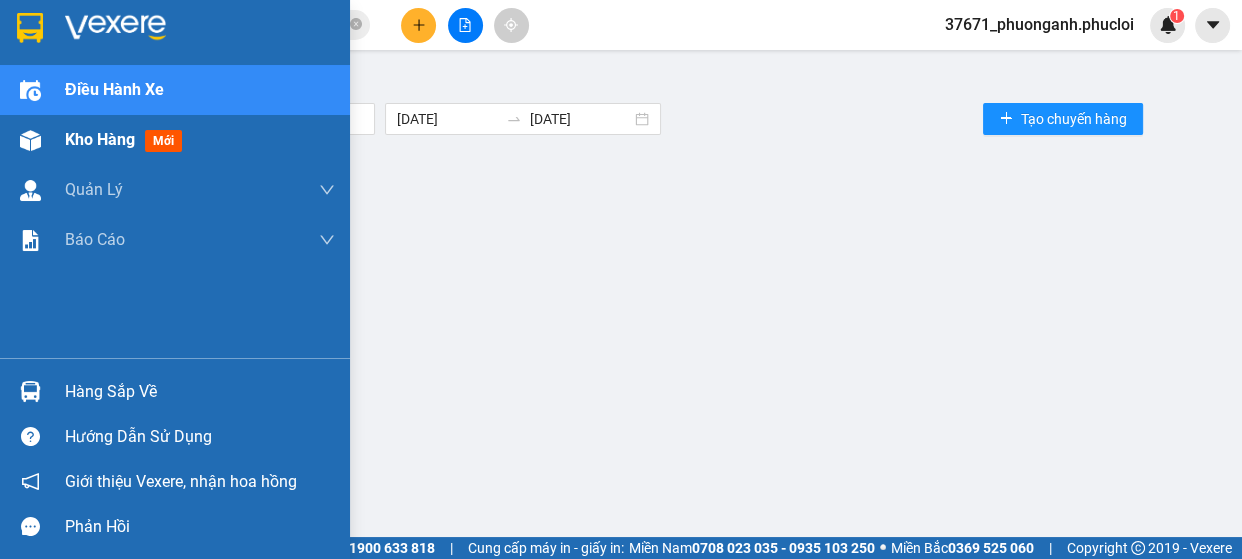 click at bounding box center [30, 140] 